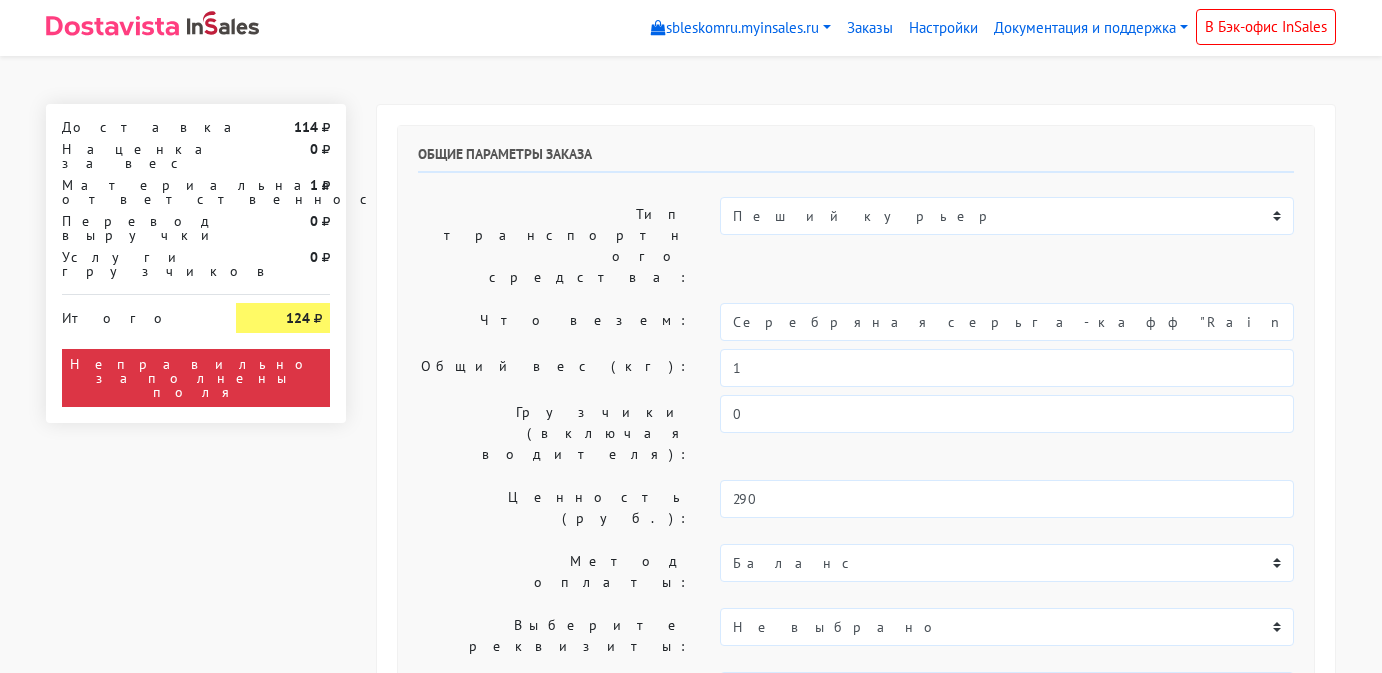scroll, scrollTop: 0, scrollLeft: 0, axis: both 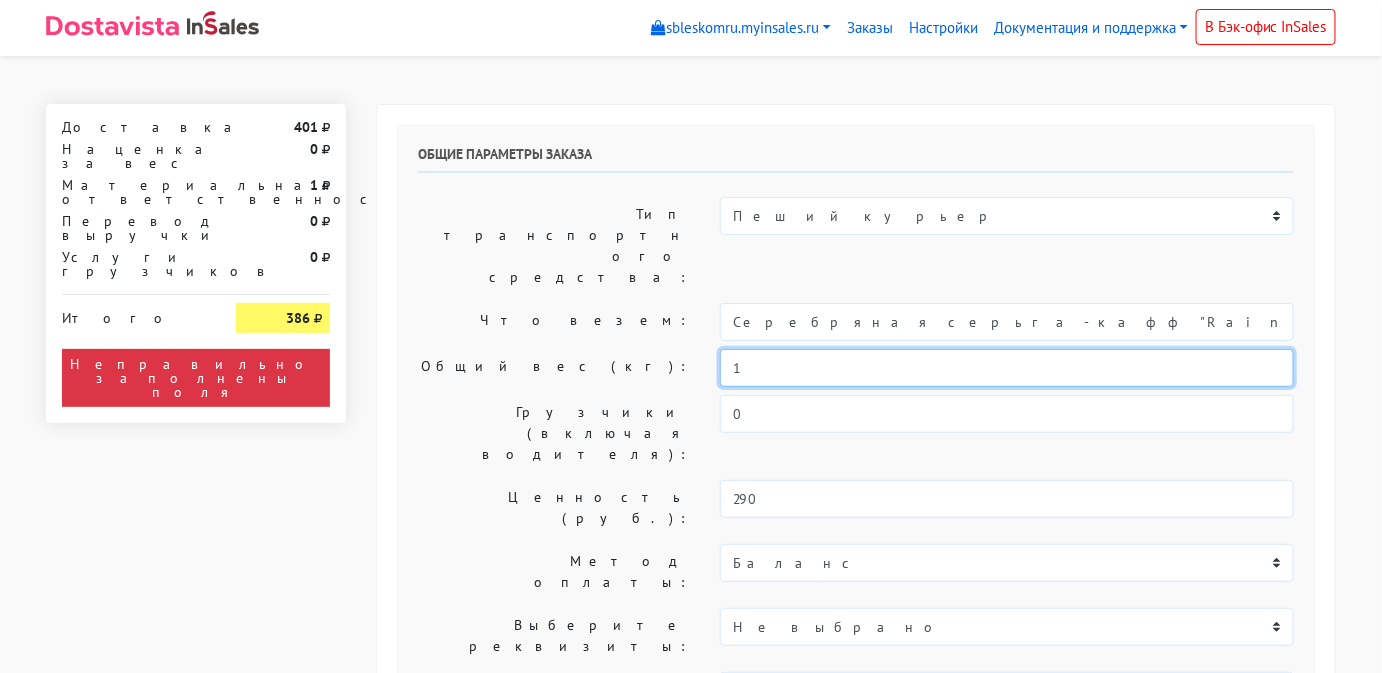 click on "1" at bounding box center [1007, 368] 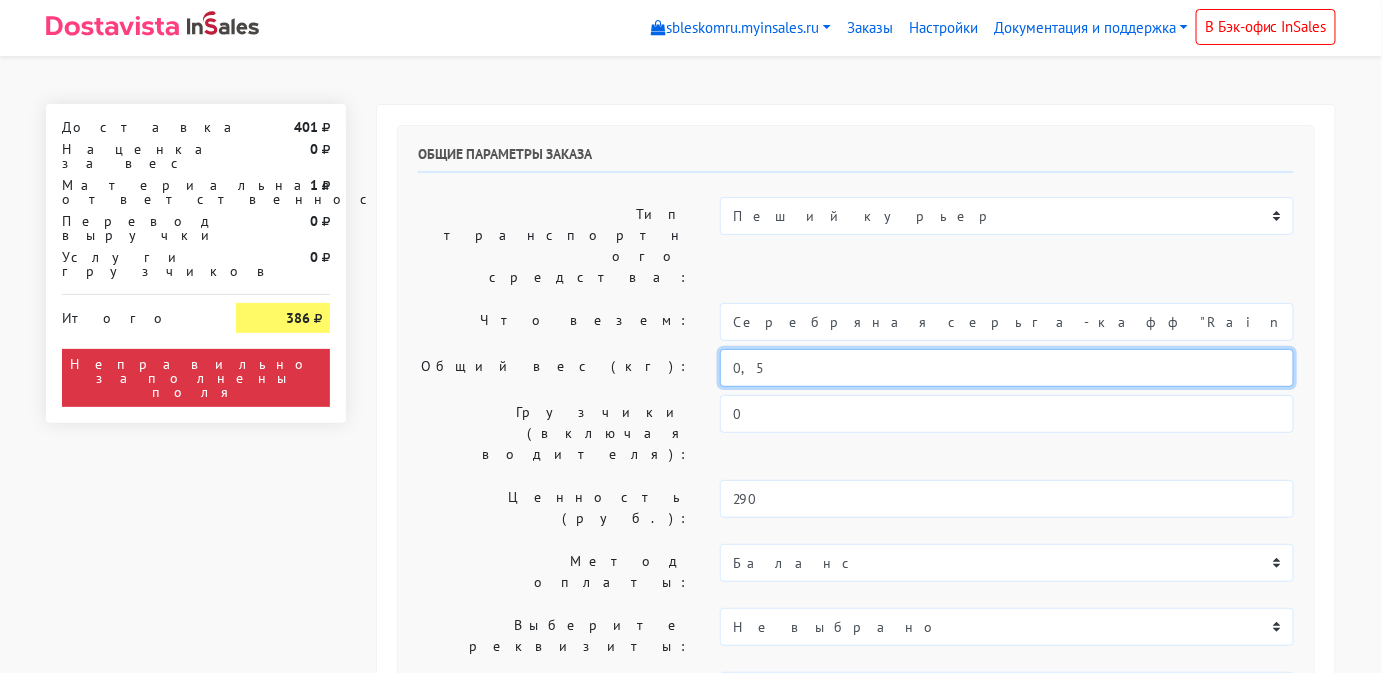 type on "0,5" 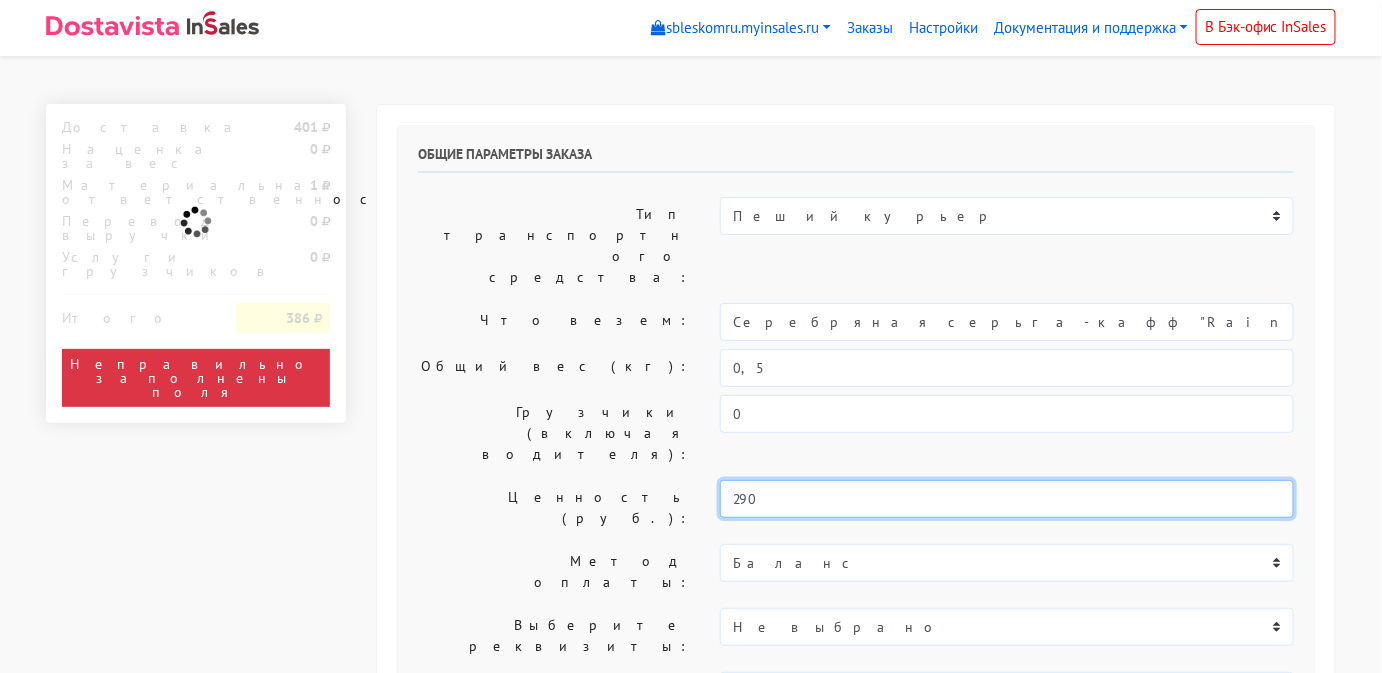 click on "290" at bounding box center [1007, 499] 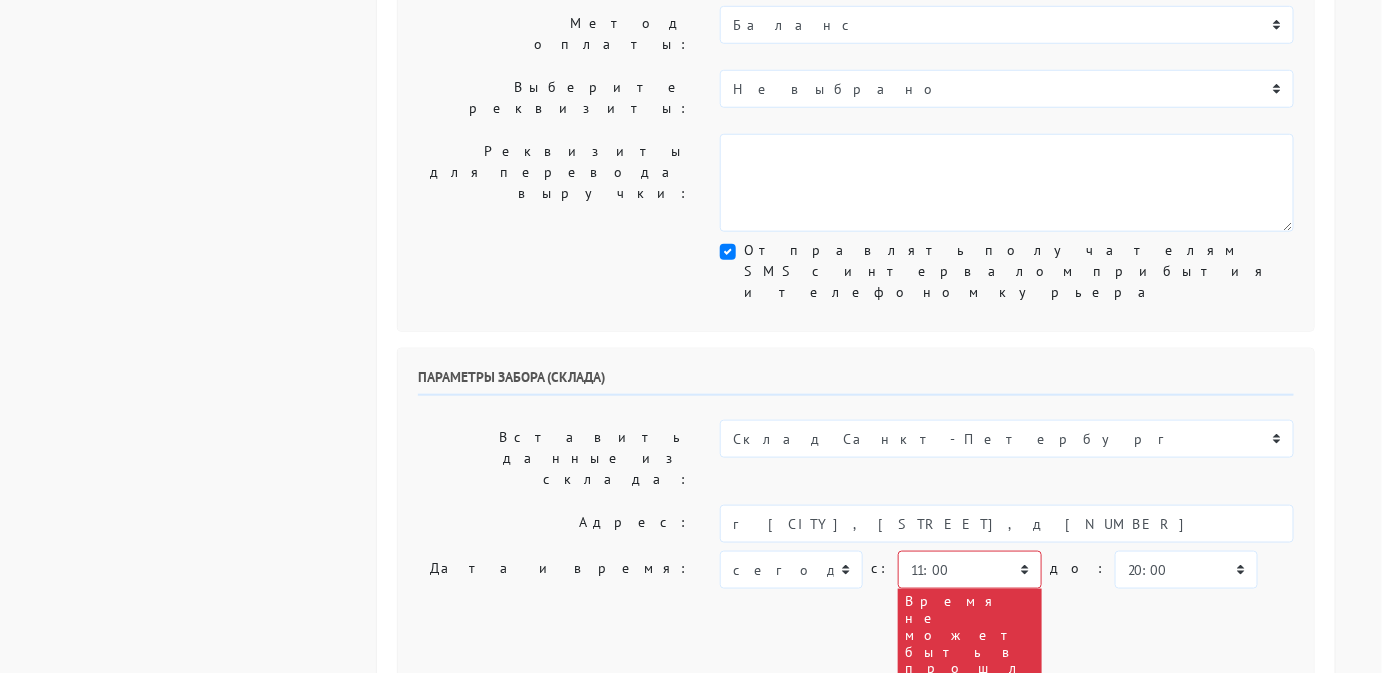 scroll, scrollTop: 546, scrollLeft: 0, axis: vertical 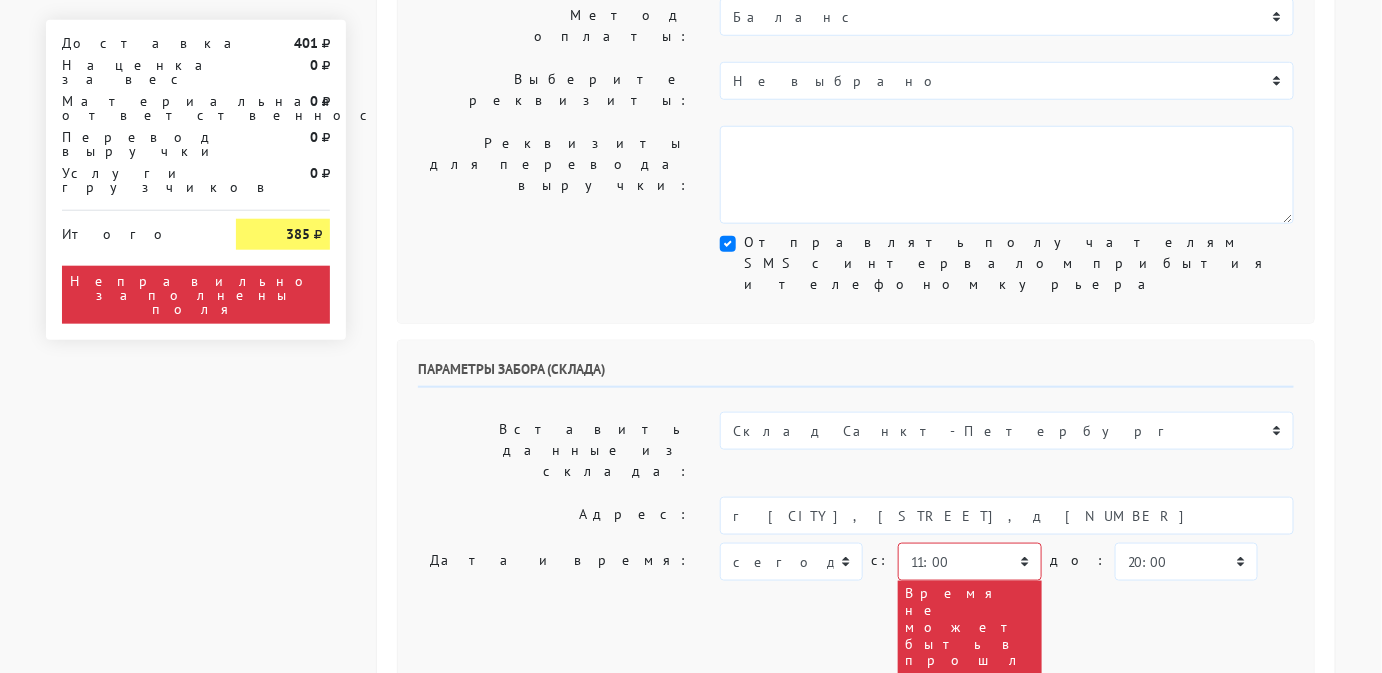 type on "15000" 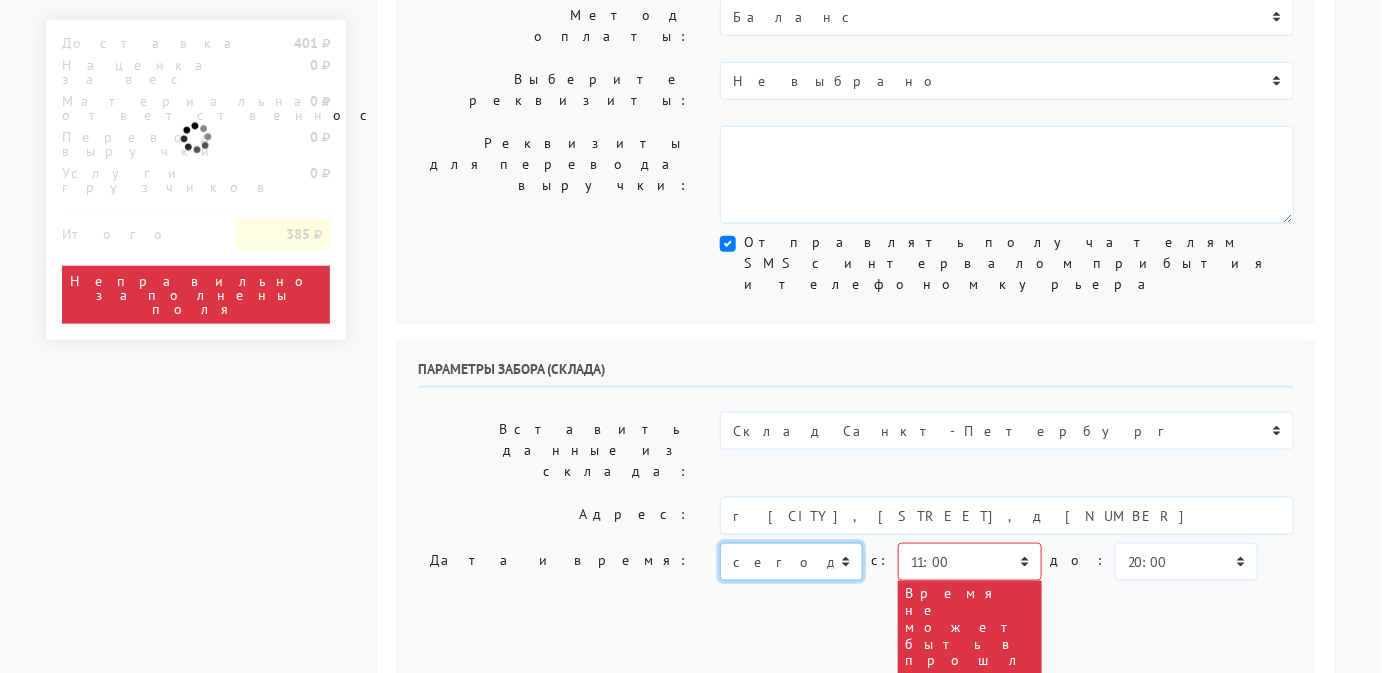 click on "сегодня
завтра
[DATE]
[DATE]
[DATE]
[DATE]
[DATE]
[DATE]
[DATE]" at bounding box center (791, 562) 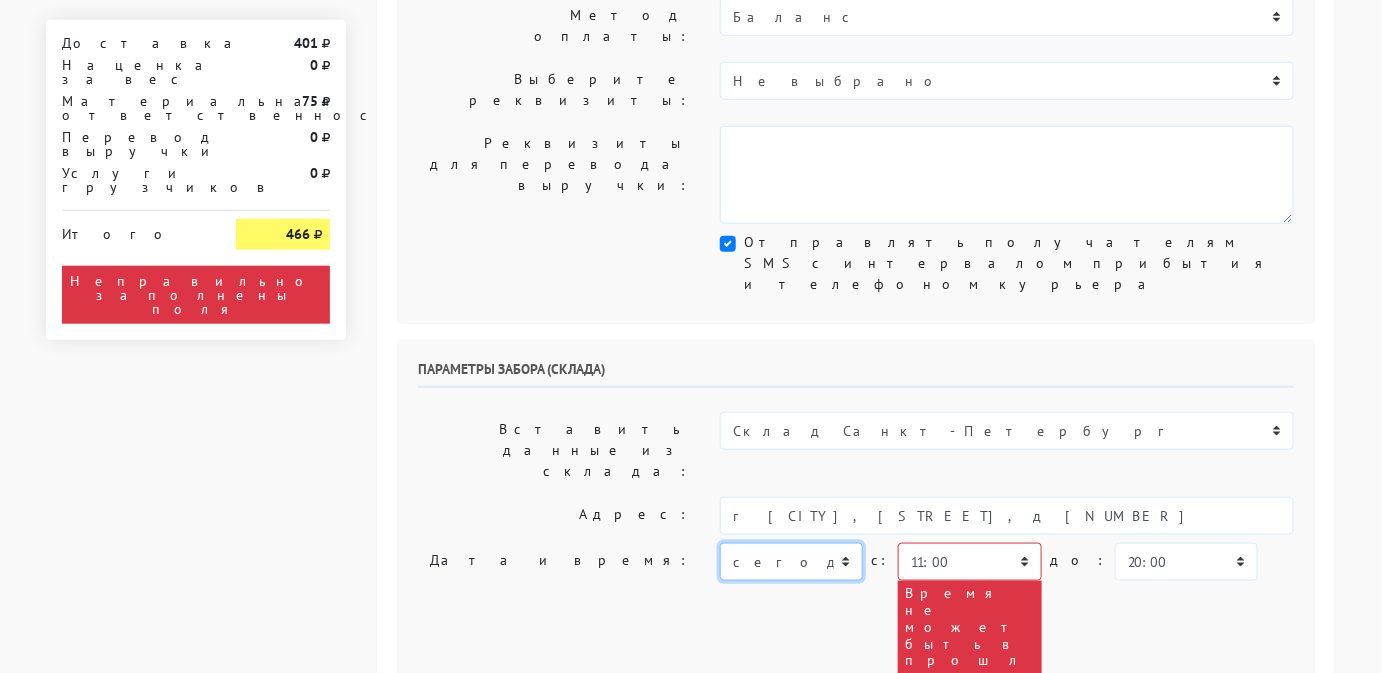 select on "08.07.2025" 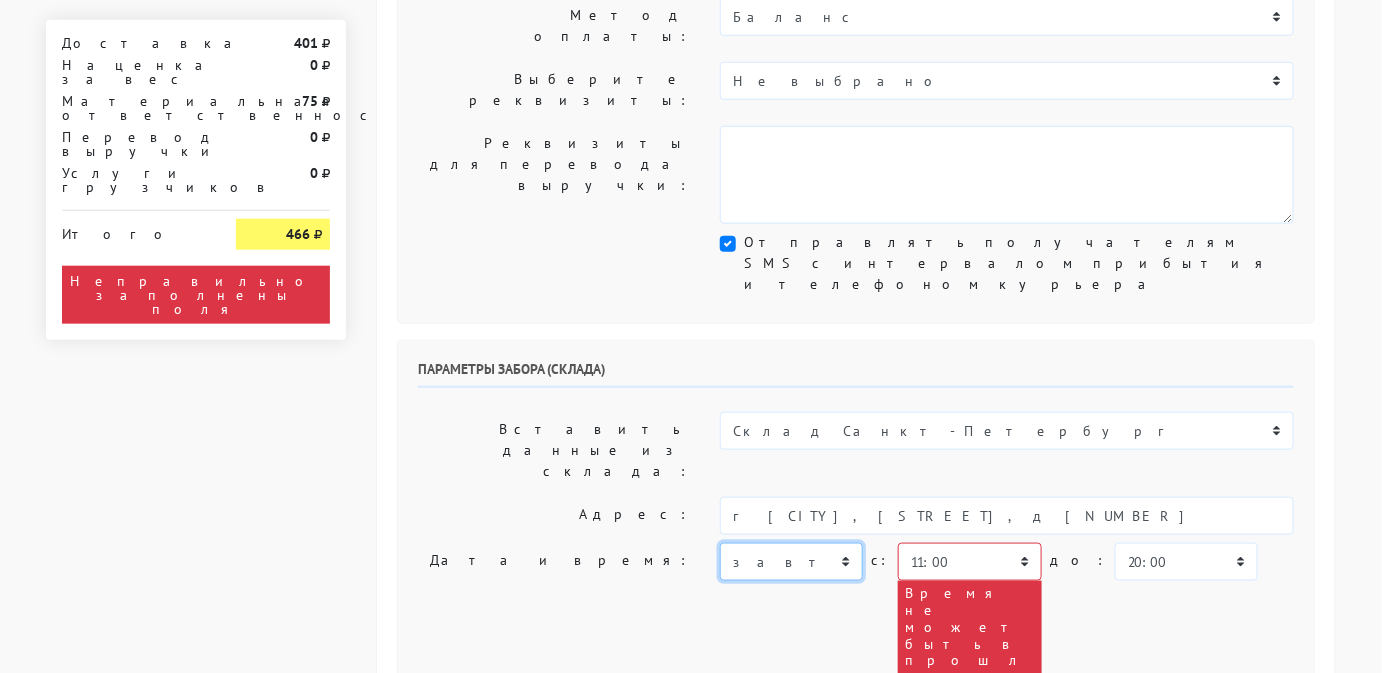 click on "сегодня
завтра
[DATE]
[DATE]
[DATE]
[DATE]
[DATE]
[DATE]
[DATE]" at bounding box center (791, 562) 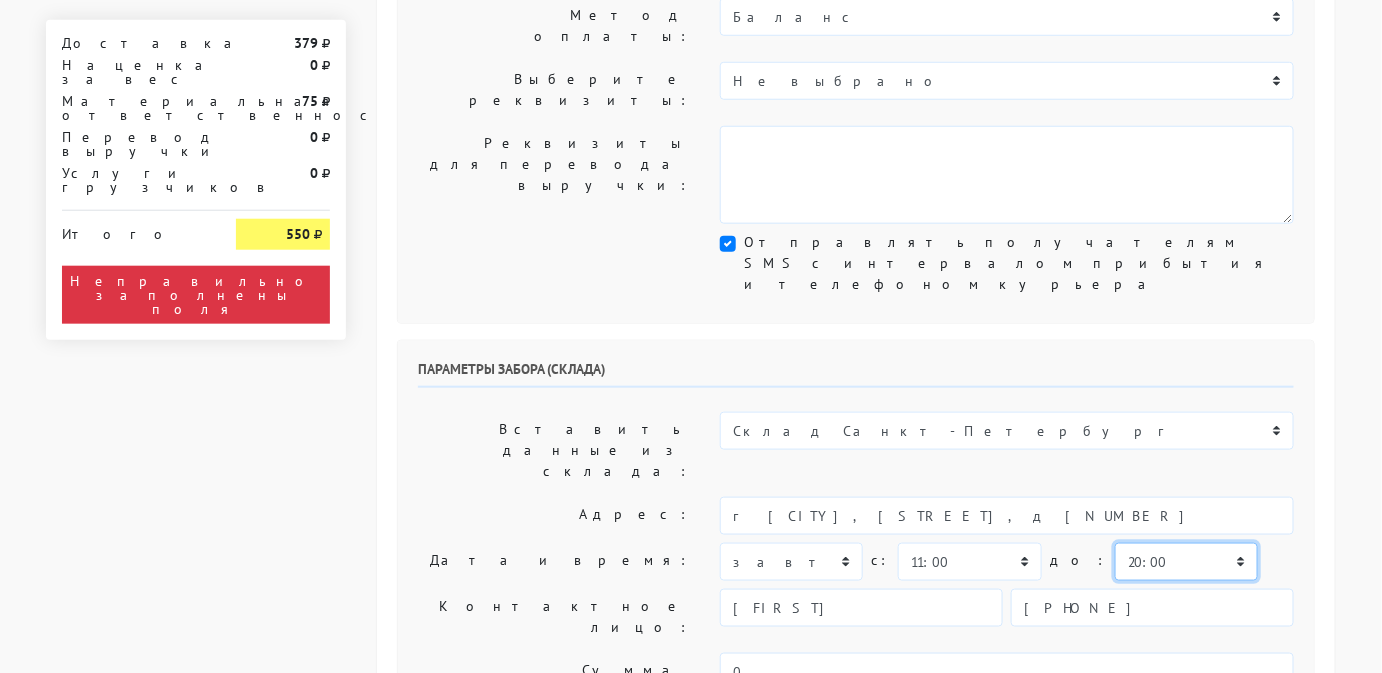 click on "00:00
00:30
01:00
01:30
02:00
02:30
03:00
03:30
04:00 04:30 05:00 05:30 06:00 06:30 07:00 07:30 08:00" at bounding box center (1186, 562) 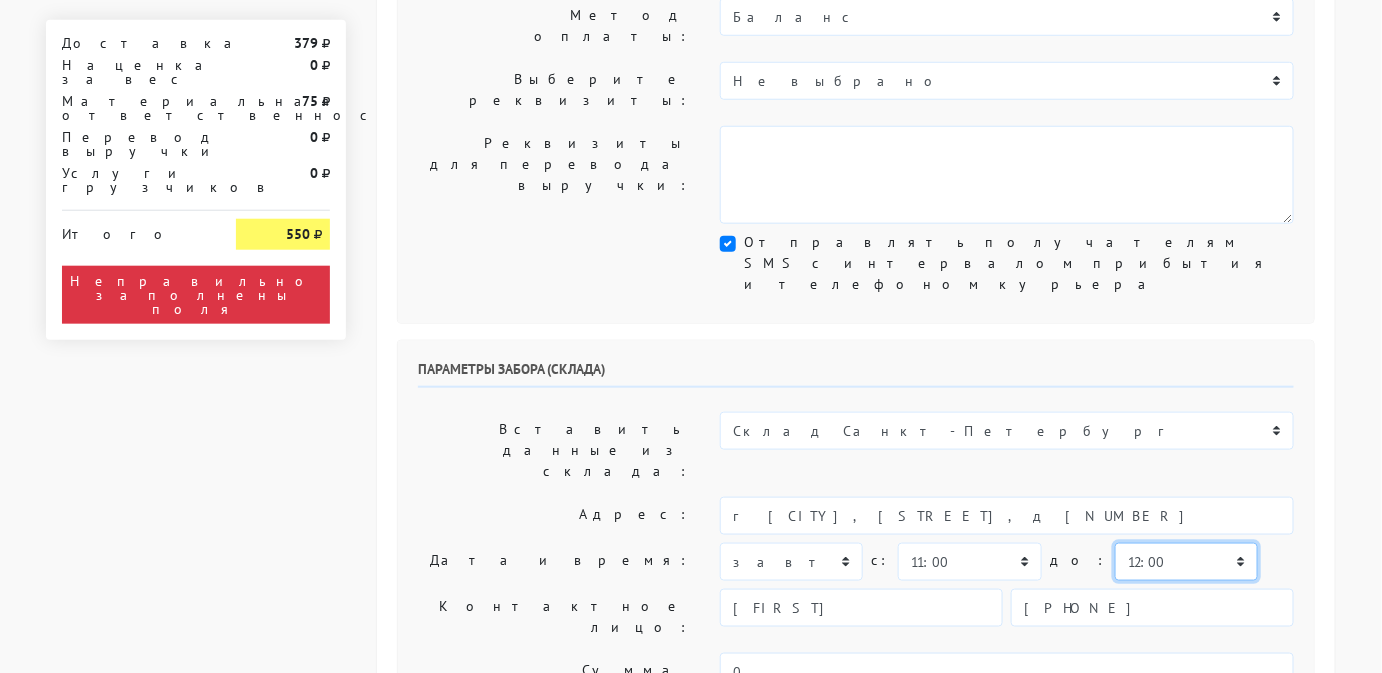 click on "00:00
00:30
01:00
01:30
02:00
02:30
03:00
03:30
04:00 04:30 05:00 05:30 06:00 06:30 07:00 07:30 08:00" at bounding box center (1186, 562) 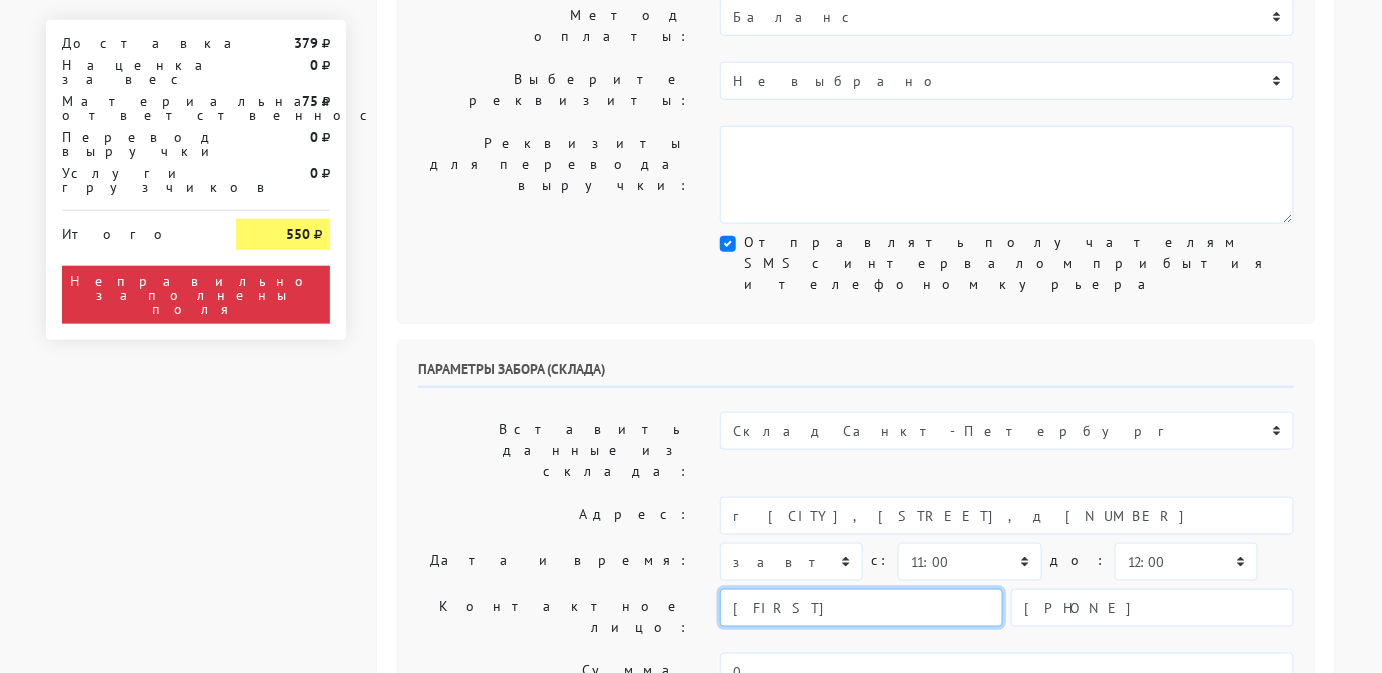 click on "[FIRST]" at bounding box center [861, 608] 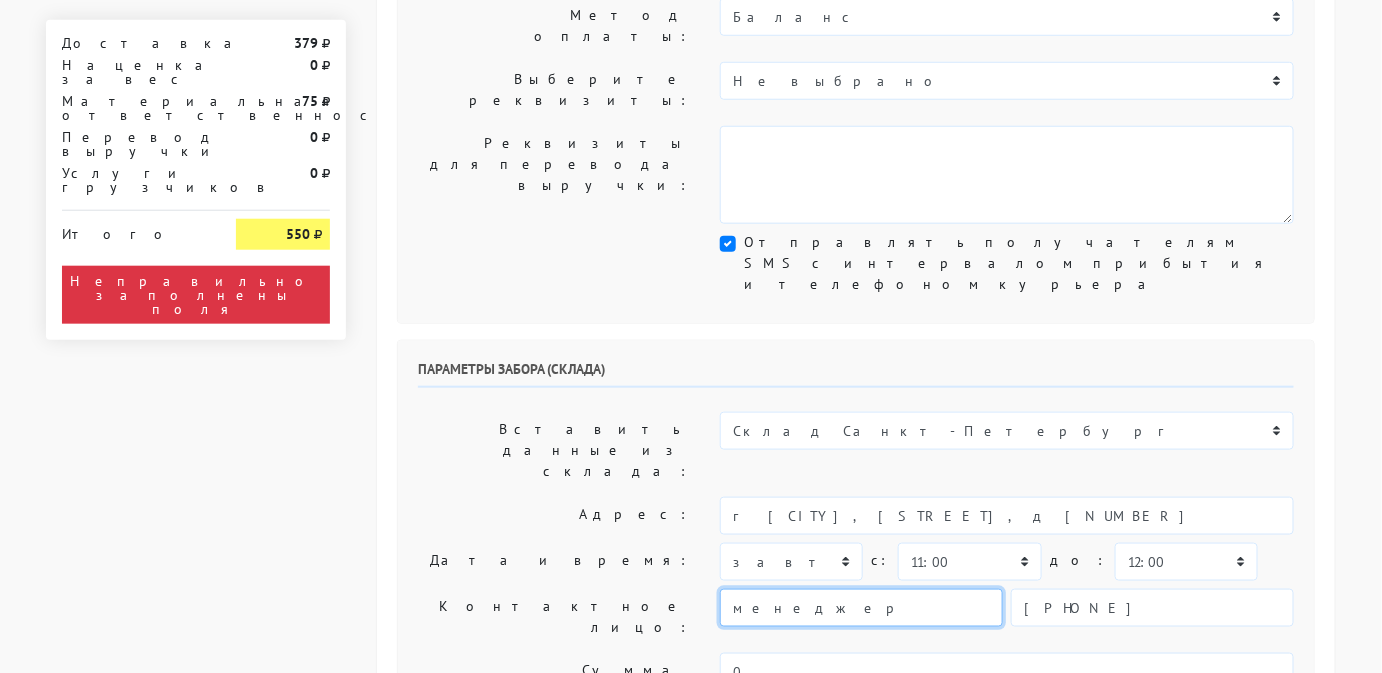 type on "менеджер" 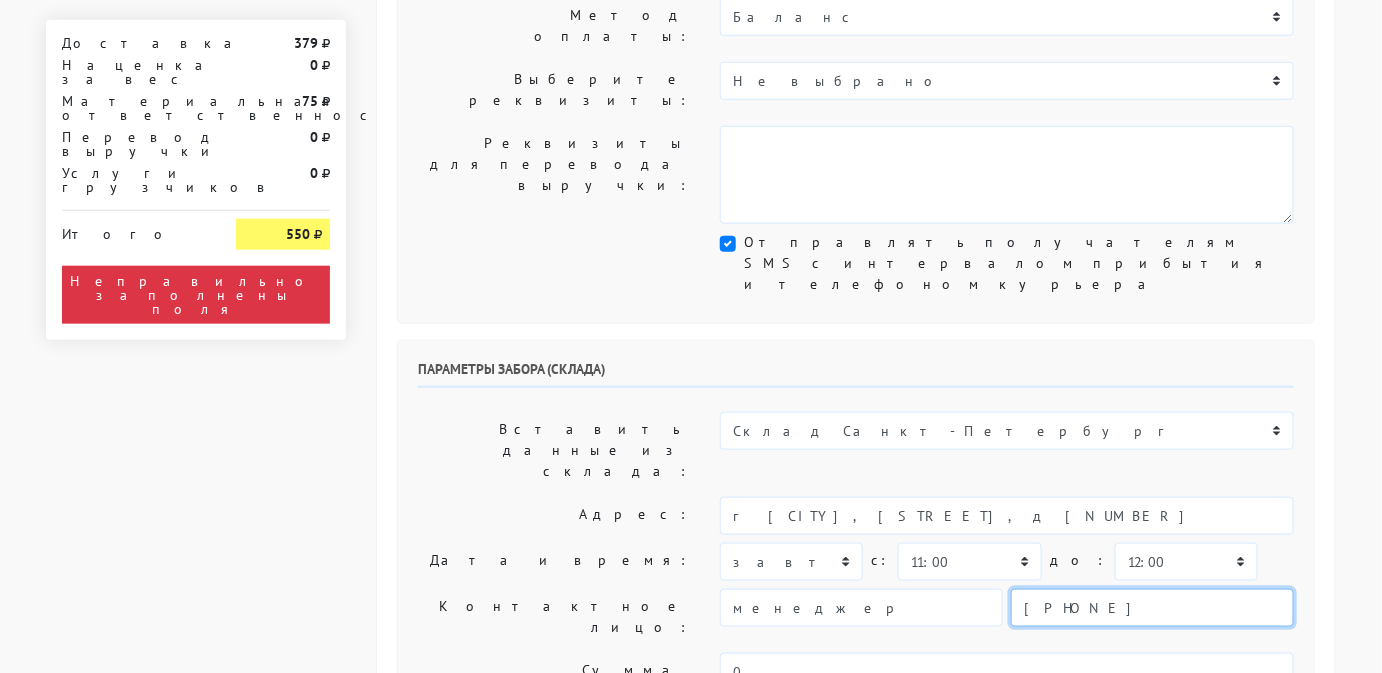 click on "[PHONE]" at bounding box center (1152, 608) 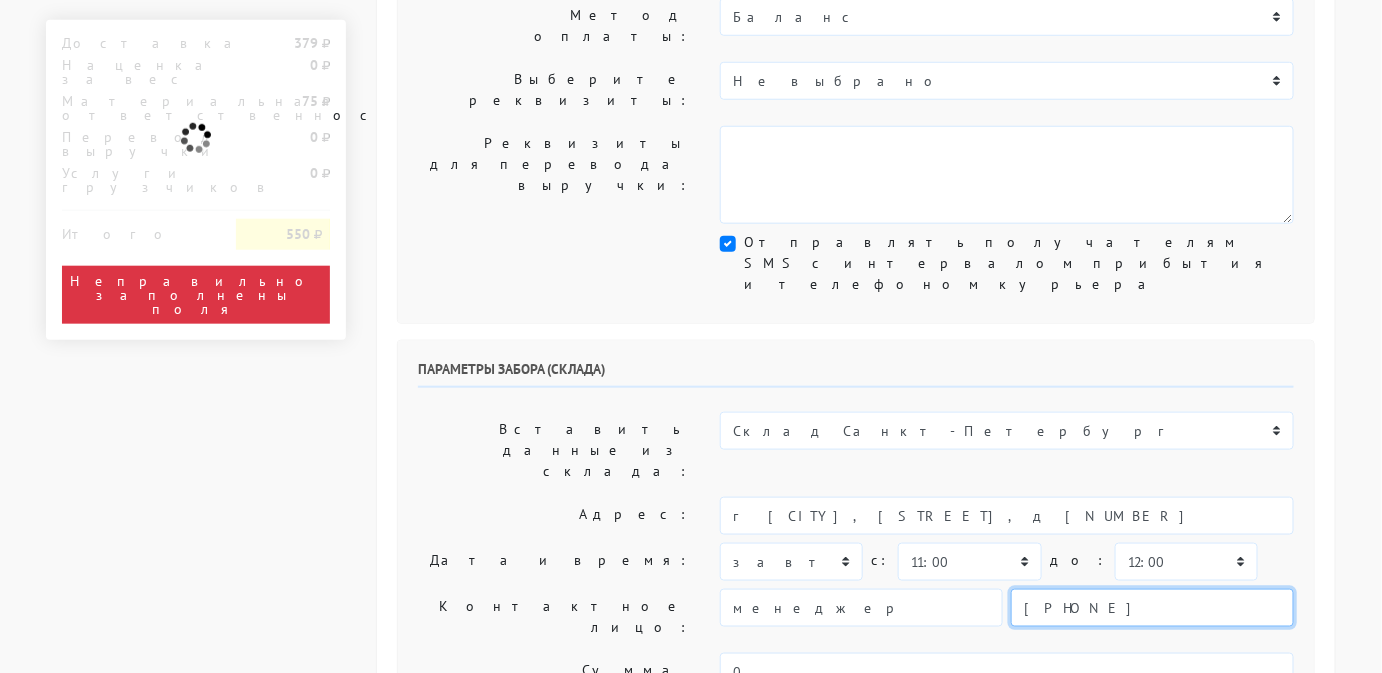 click on "[PHONE]" at bounding box center (1152, 608) 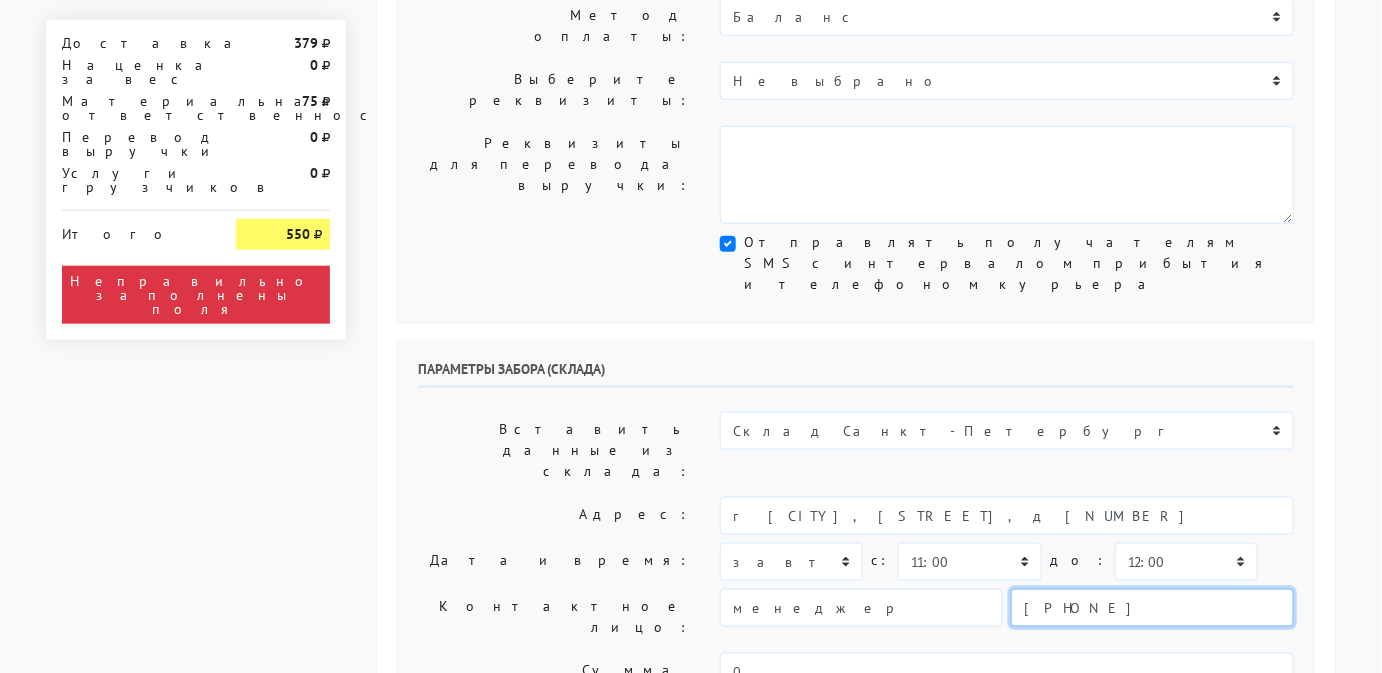 click on "[PHONE]" at bounding box center (1152, 608) 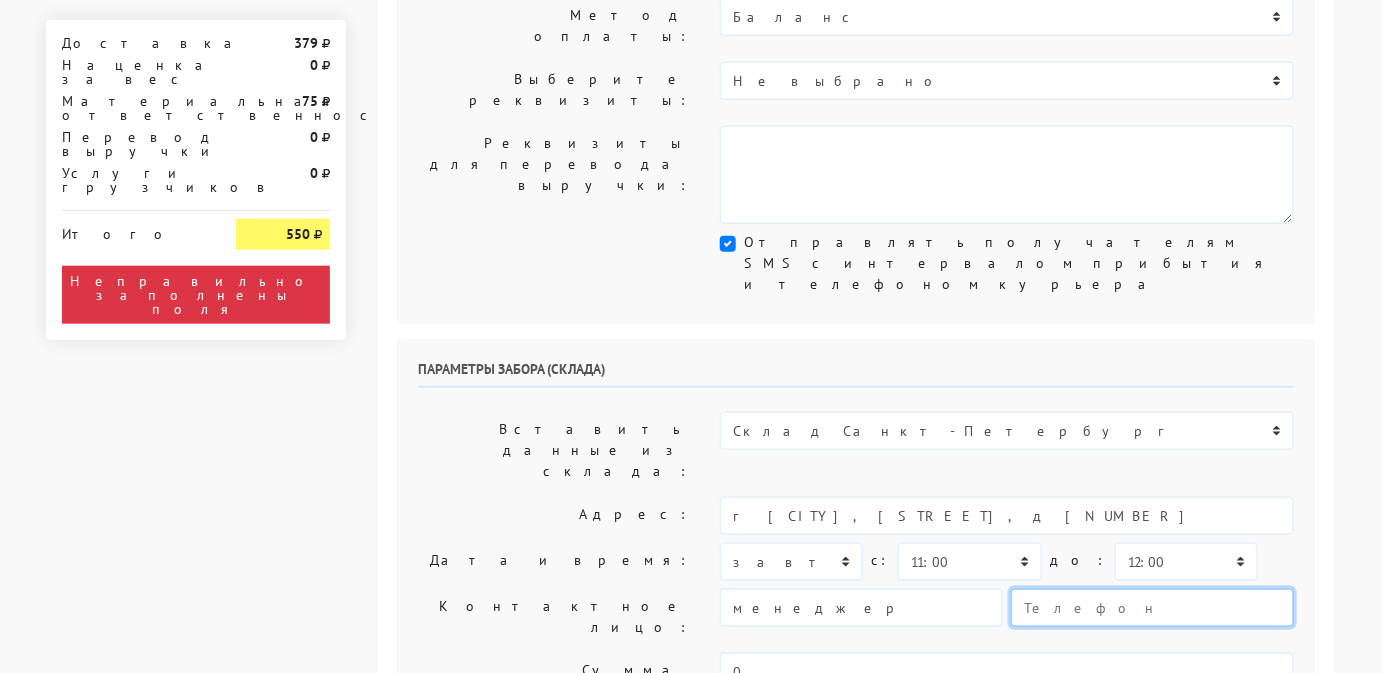 click at bounding box center [1152, 608] 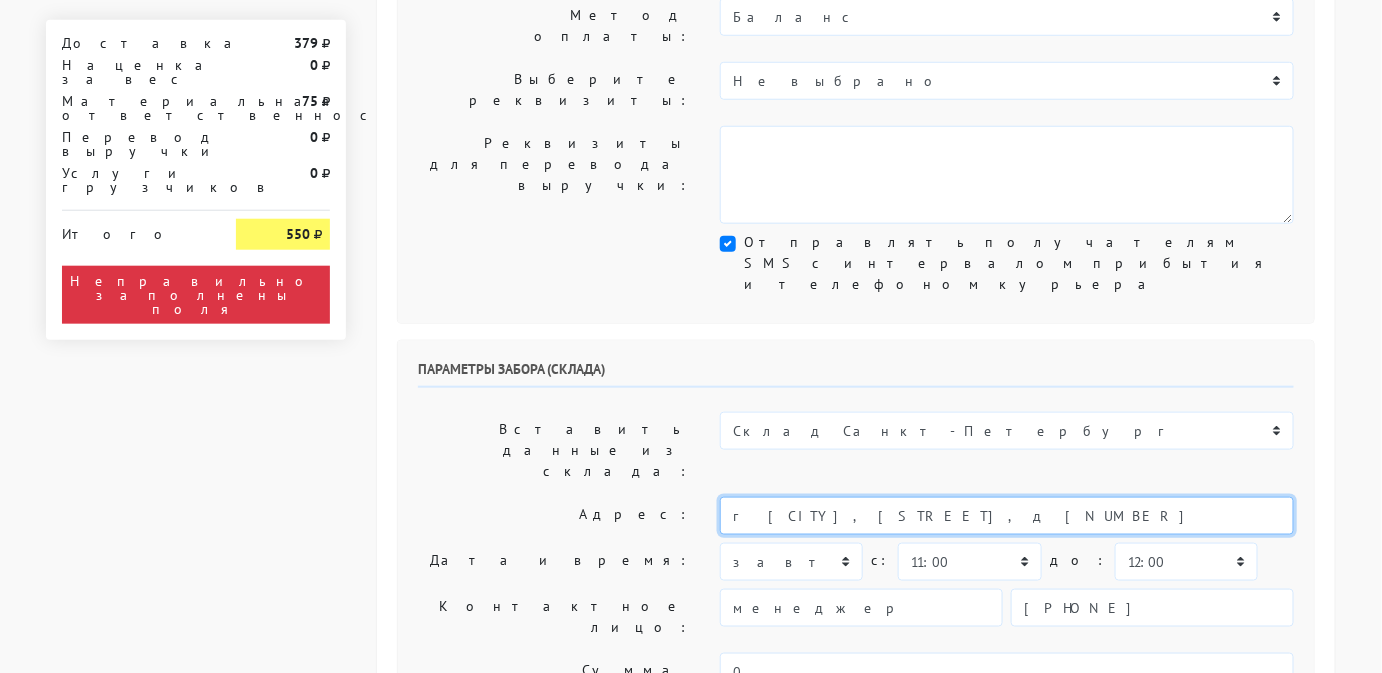 click on "г [CITY], [STREET], д [NUMBER]" at bounding box center (1007, 516) 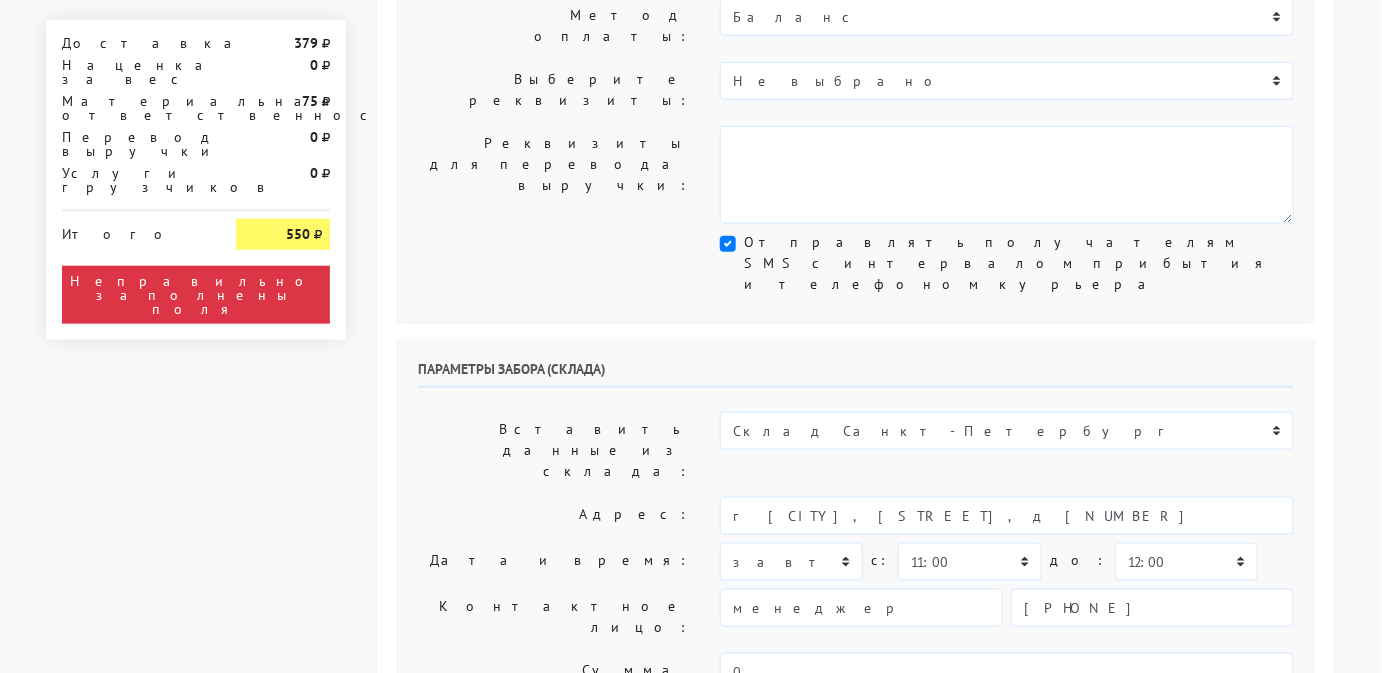 click on "Работаем с 11 утра, забрать раньше нельзя." at bounding box center (1007, 766) 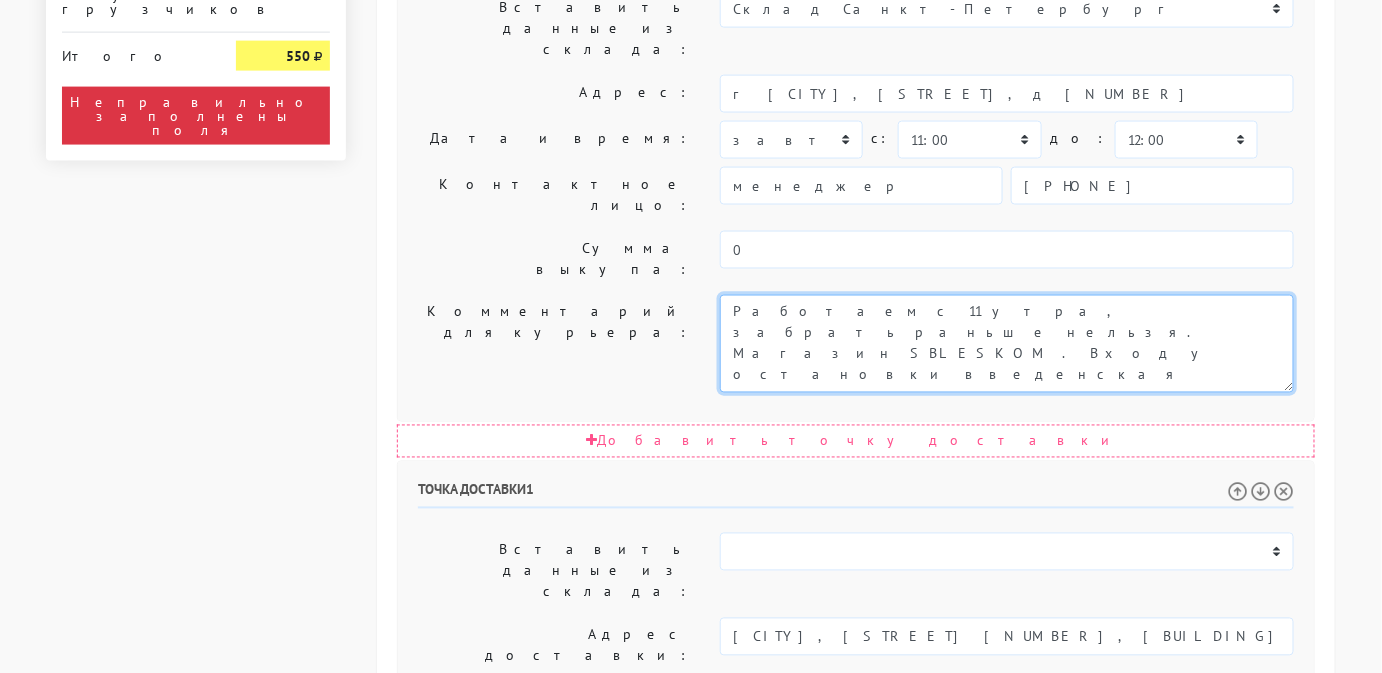 scroll, scrollTop: 1004, scrollLeft: 0, axis: vertical 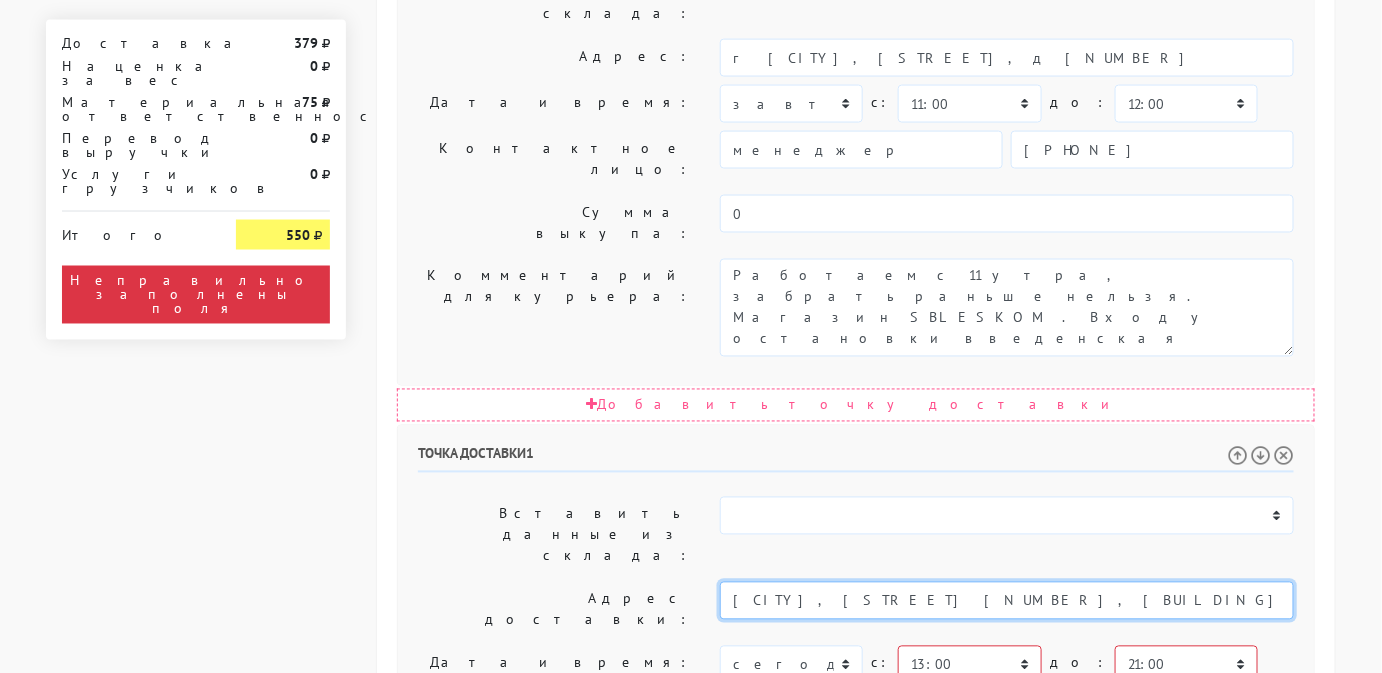 click on "[CITY], [STREET] [NUMBER], [BUILDING], [BUILDING_PART] подъезд, [FLOOR] этаж, кв. [APARTMENT]. Домофон [DOOR_CODE]" at bounding box center (1007, 601) 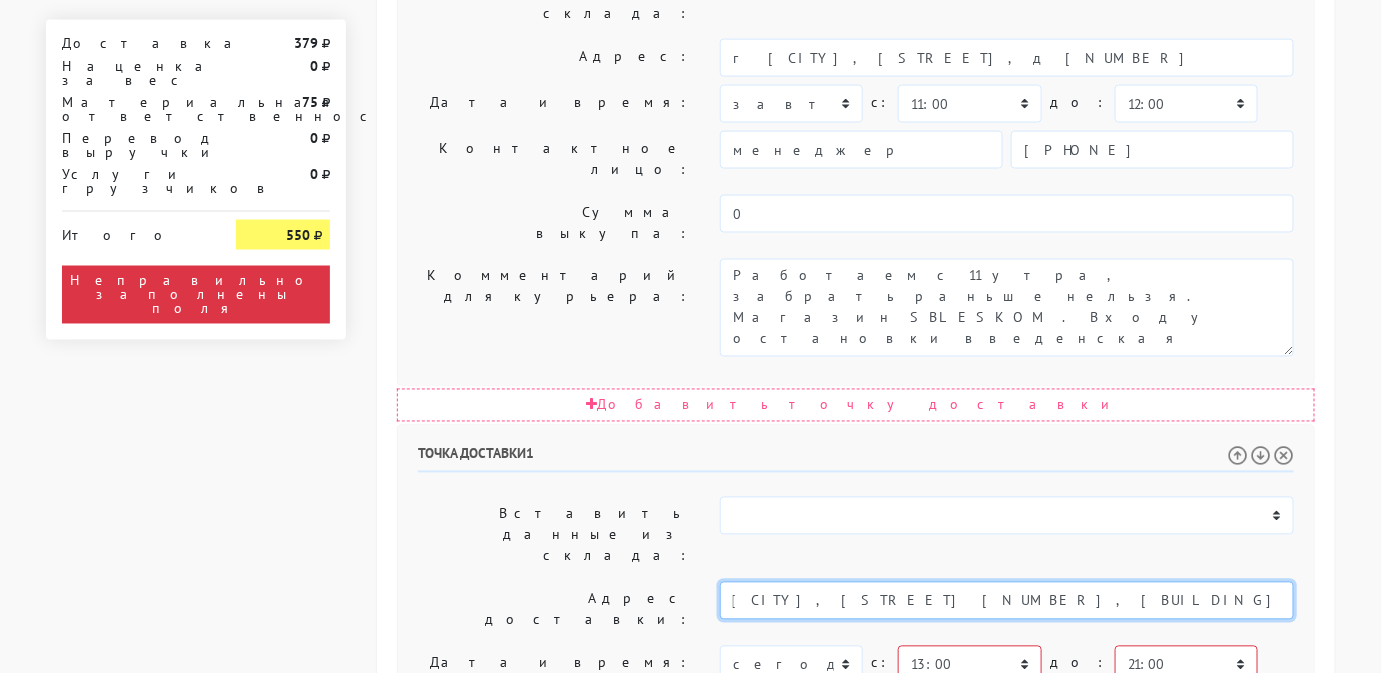 drag, startPoint x: 1048, startPoint y: 289, endPoint x: 1338, endPoint y: 290, distance: 290.0017 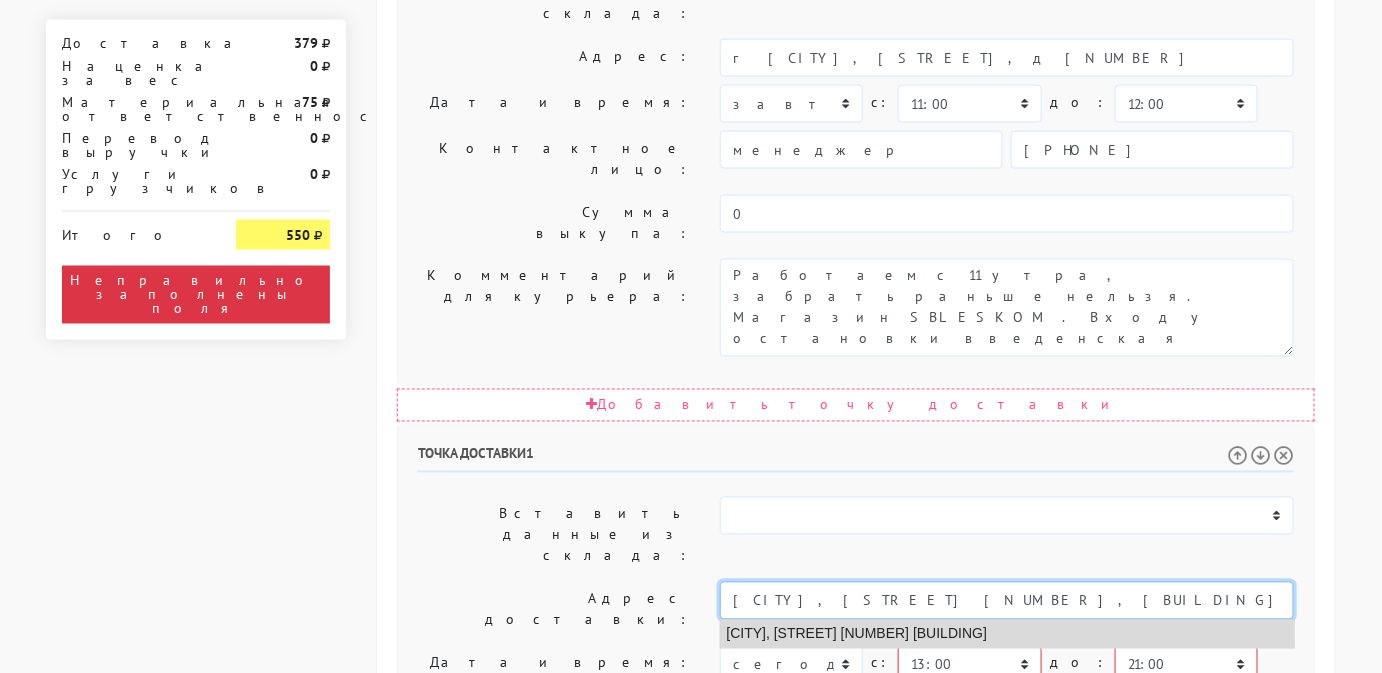 click on "[CITY], [STREET] [NUMBER] [BUILDING]" at bounding box center (1007, 634) 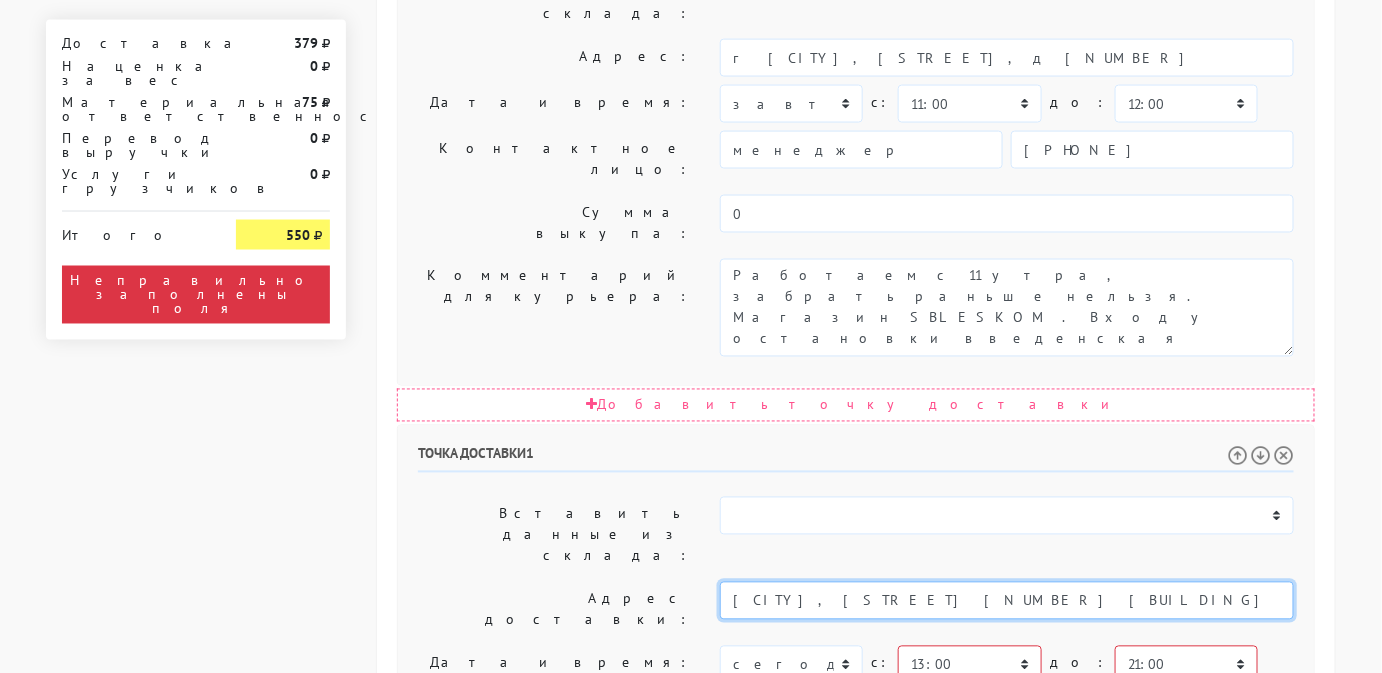 type on "[CITY], [STREET] [NUMBER] [BUILDING]" 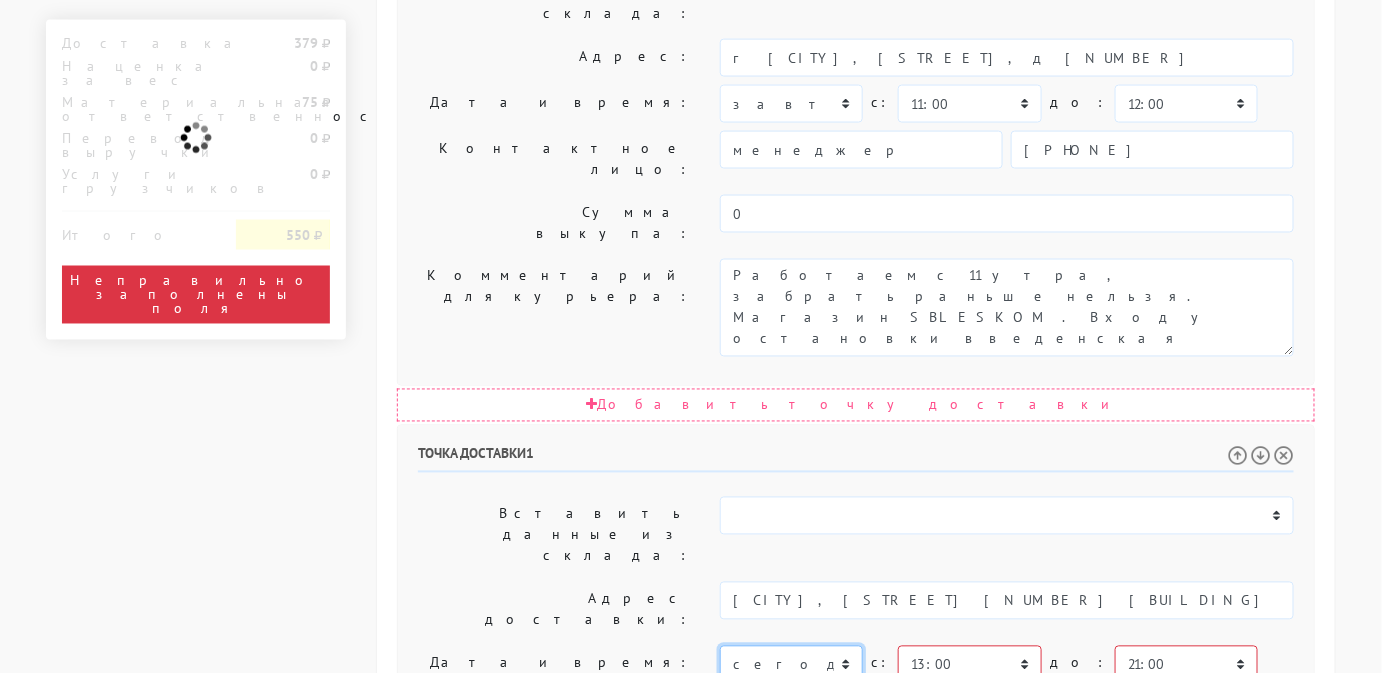 click on "сегодня
завтра
[DATE]
[DATE]
[DATE]
[DATE]
[DATE]
[DATE] [DATE] [DATE] [DATE] [DATE]" at bounding box center [791, 665] 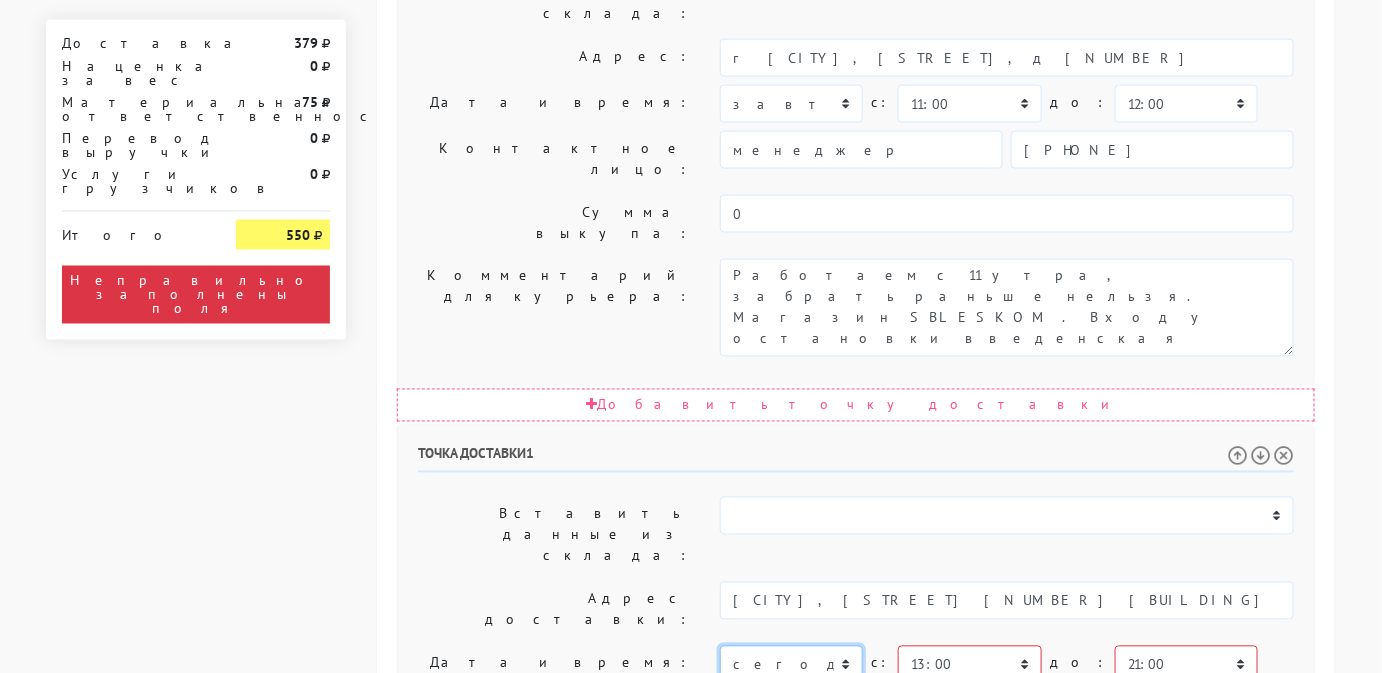 select on "08.07.2025" 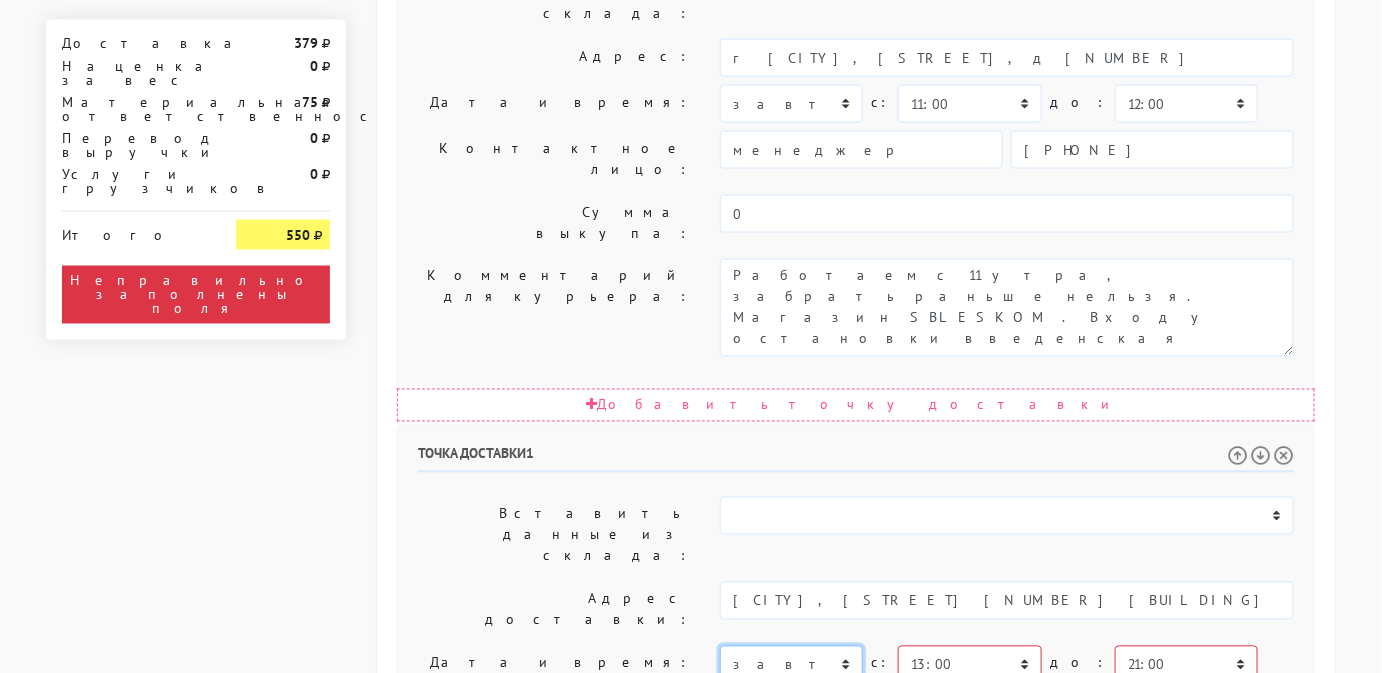 click on "сегодня
завтра
[DATE]
[DATE]
[DATE]
[DATE]
[DATE]
[DATE] [DATE] [DATE] [DATE] [DATE]" at bounding box center (791, 665) 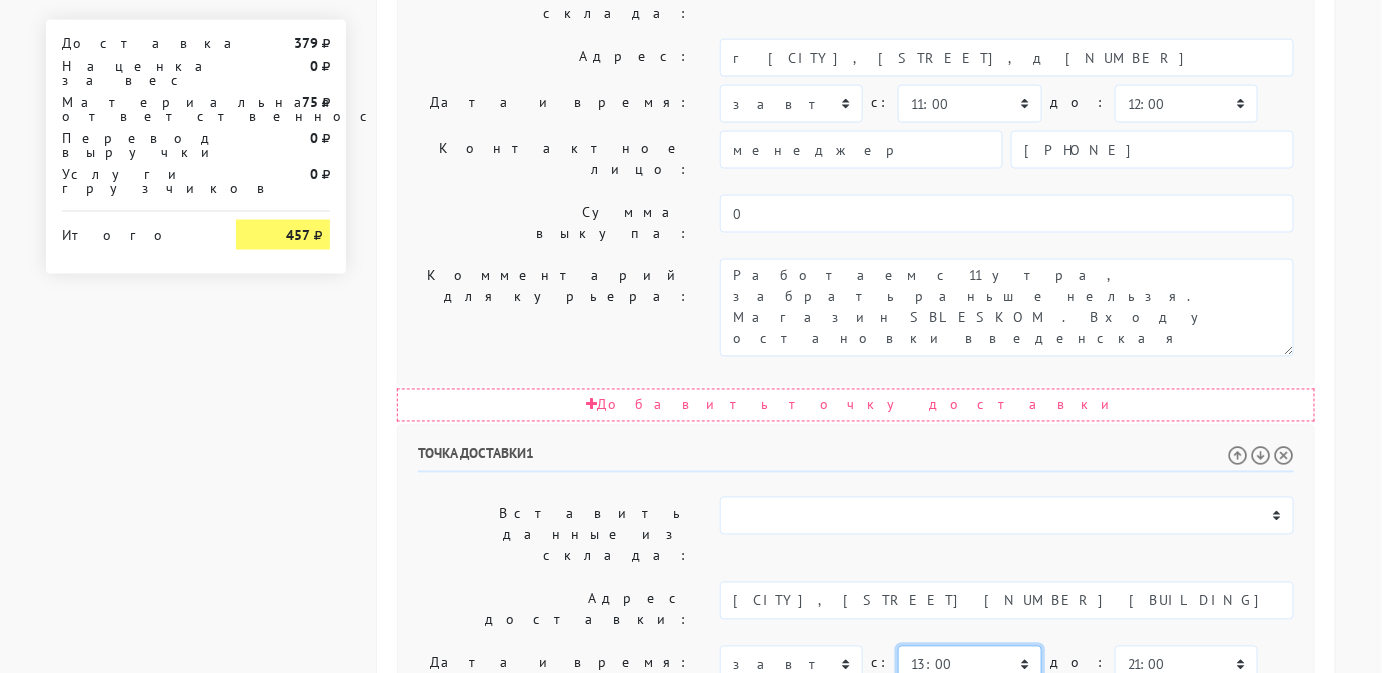 click on "00:00
00:30
01:00
01:30
02:00
02:30
03:00
03:30 04:00 04:30 05:00 05:30 06:00 06:30 07:00 07:30 08:00 08:30 09:00" at bounding box center [969, 665] 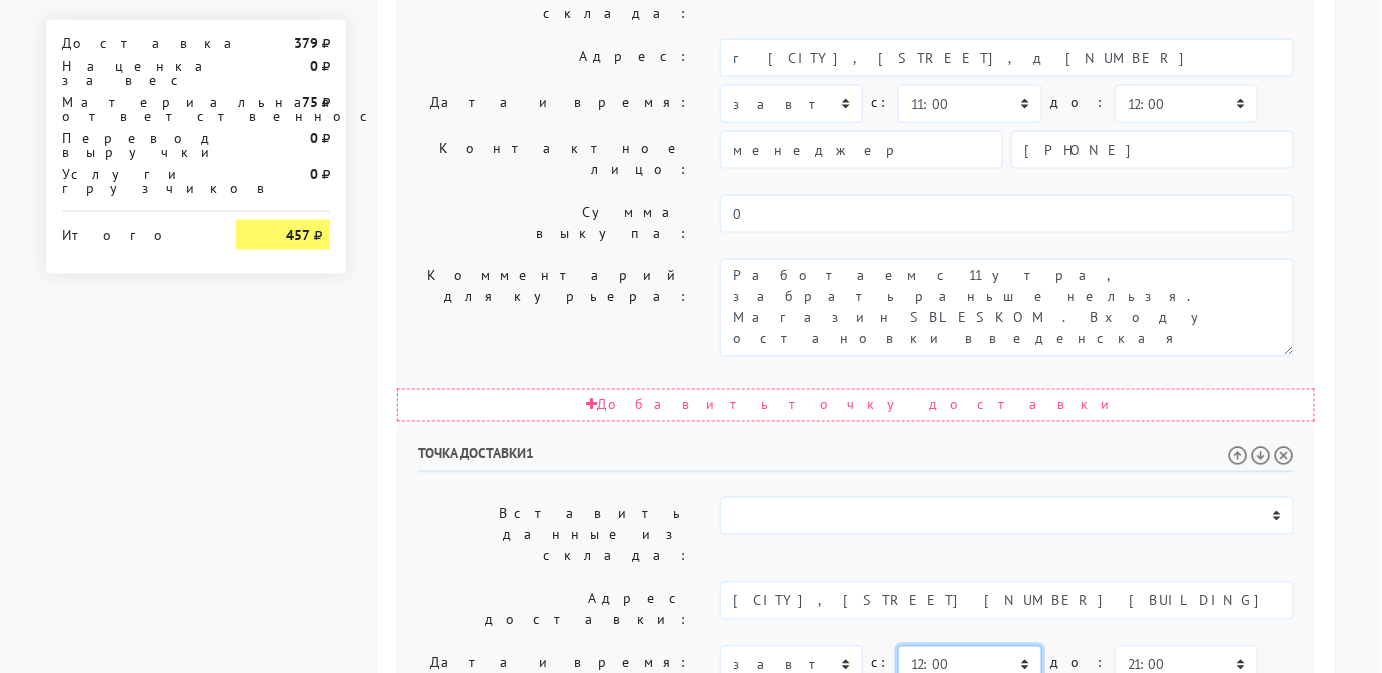 click on "00:00
00:30
01:00
01:30
02:00
02:30
03:00
03:30 04:00 04:30 05:00 05:30 06:00 06:30 07:00 07:30 08:00 08:30 09:00" at bounding box center [969, 665] 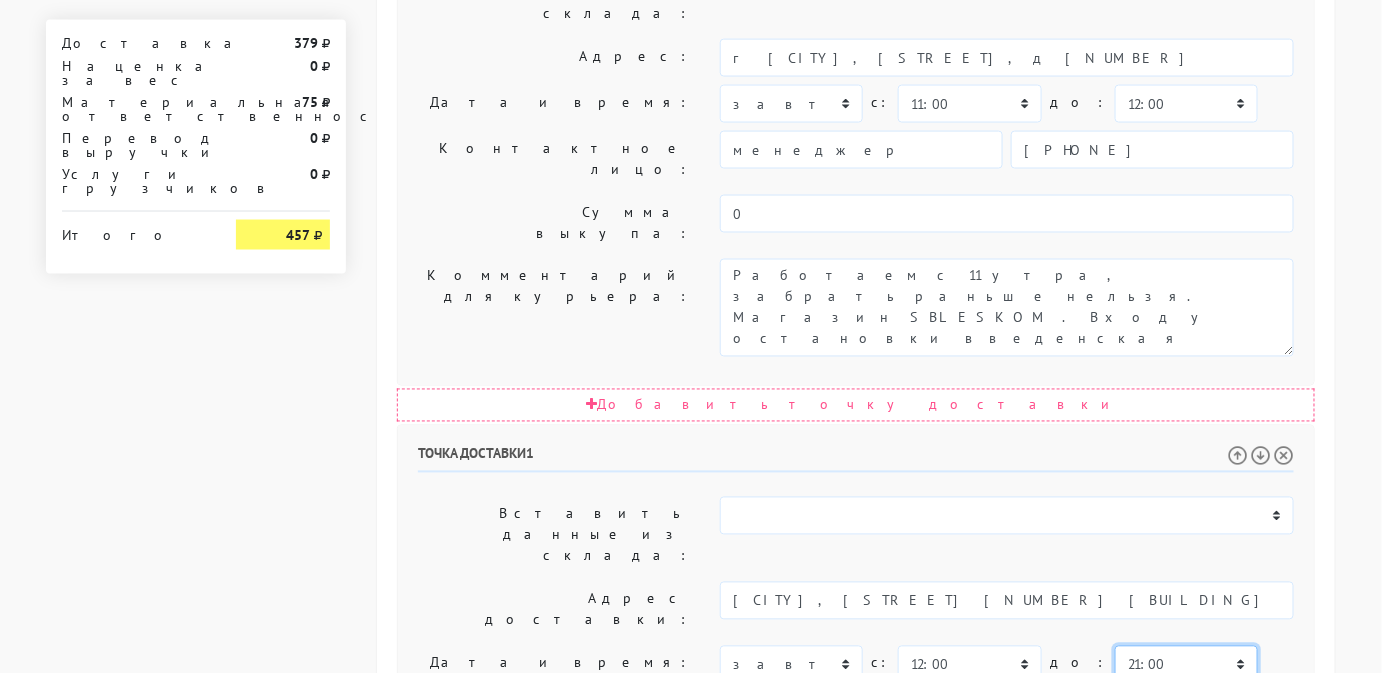 click on "00:00
00:30
01:00
01:30
02:00
02:30
03:00
03:30 04:00 04:30 05:00 05:30 06:00 06:30 07:00 07:30 08:00 08:30 09:00" at bounding box center [1186, 665] 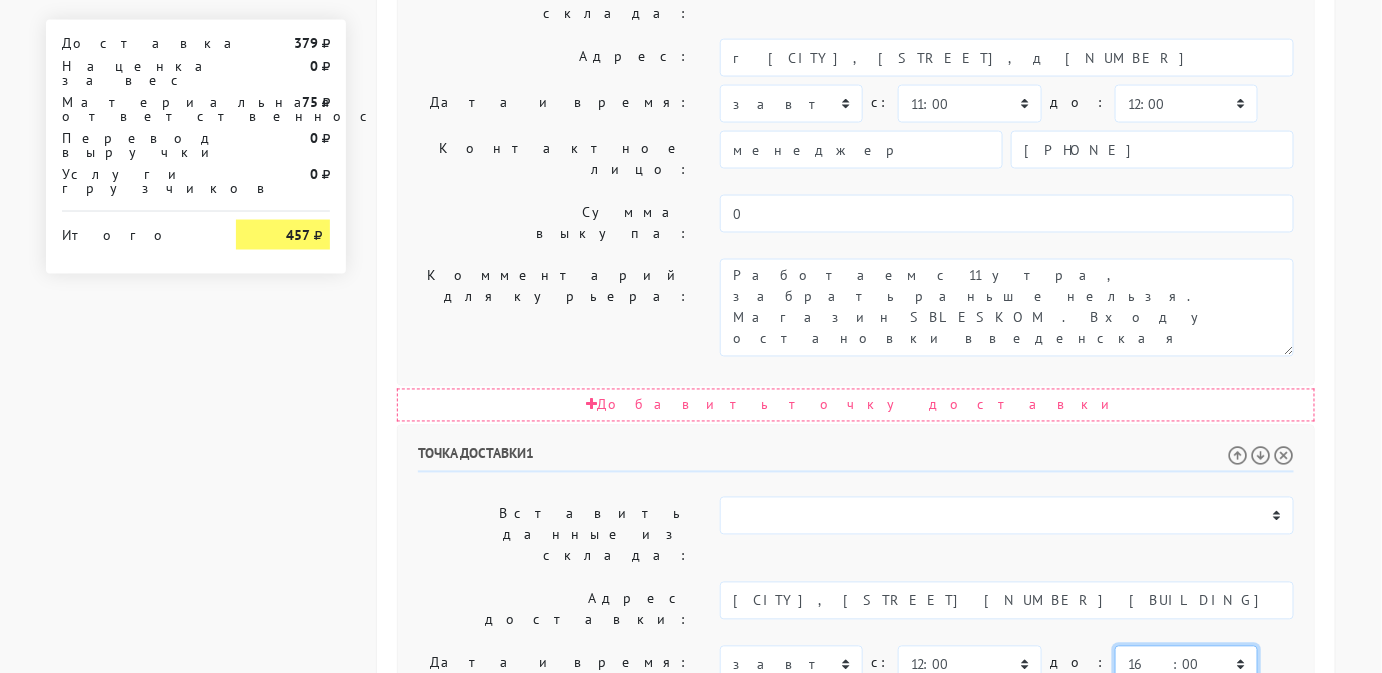 click on "00:00
00:30
01:00
01:30
02:00
02:30
03:00
03:30 04:00 04:30 05:00 05:30 06:00 06:30 07:00 07:30 08:00 08:30 09:00" at bounding box center [1186, 665] 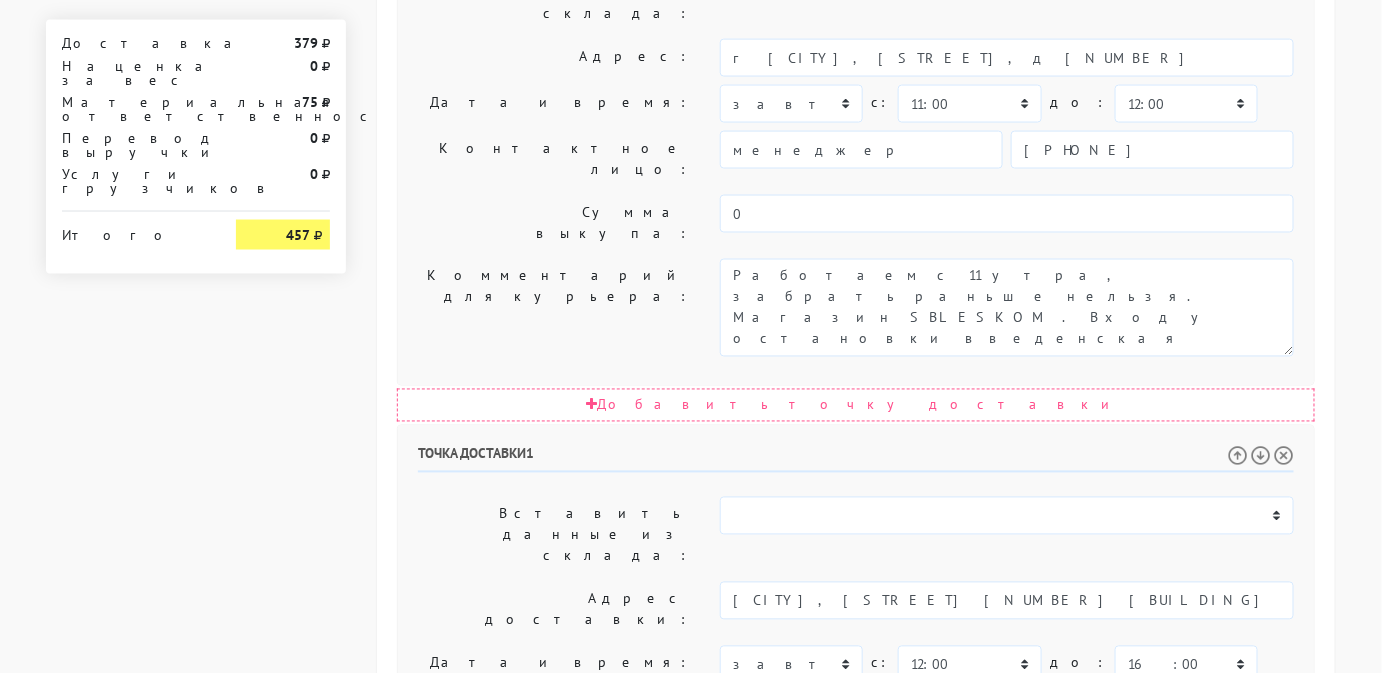 click on "Позвонить получателю за 1 час." at bounding box center [1007, 787] 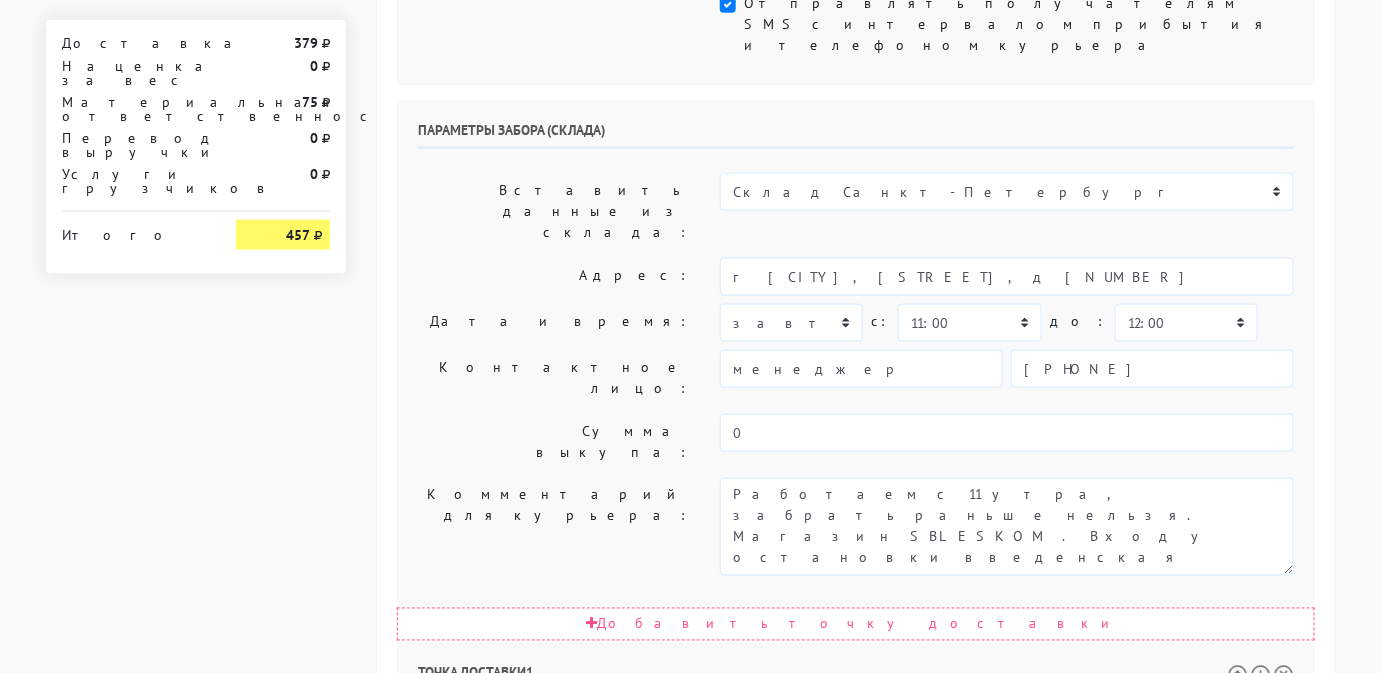 scroll, scrollTop: 1165, scrollLeft: 0, axis: vertical 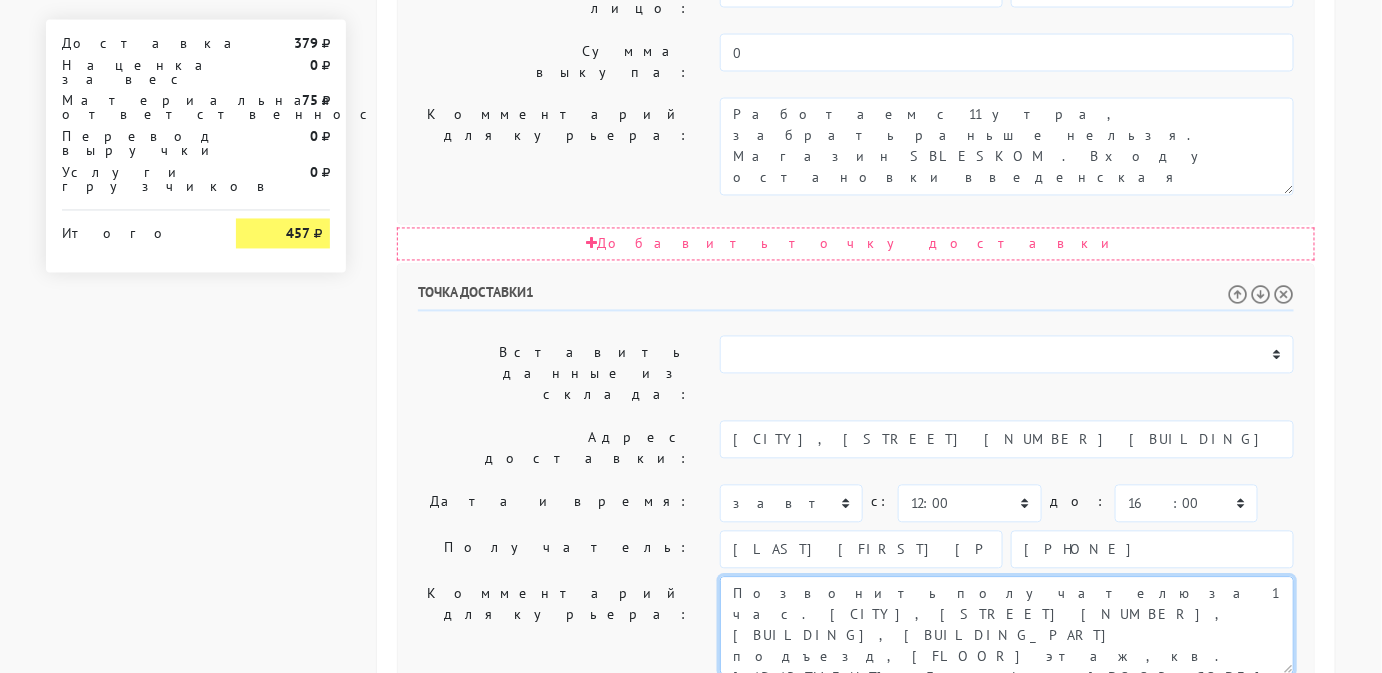 type on "Позвонить получателю за 1 час. [CITY], [STREET] [NUMBER], [BUILDING], [BUILDING_PART] подъезд, [FLOOR] этаж, кв. [APARTMENT]. Домофон [DOOR_CODE]" 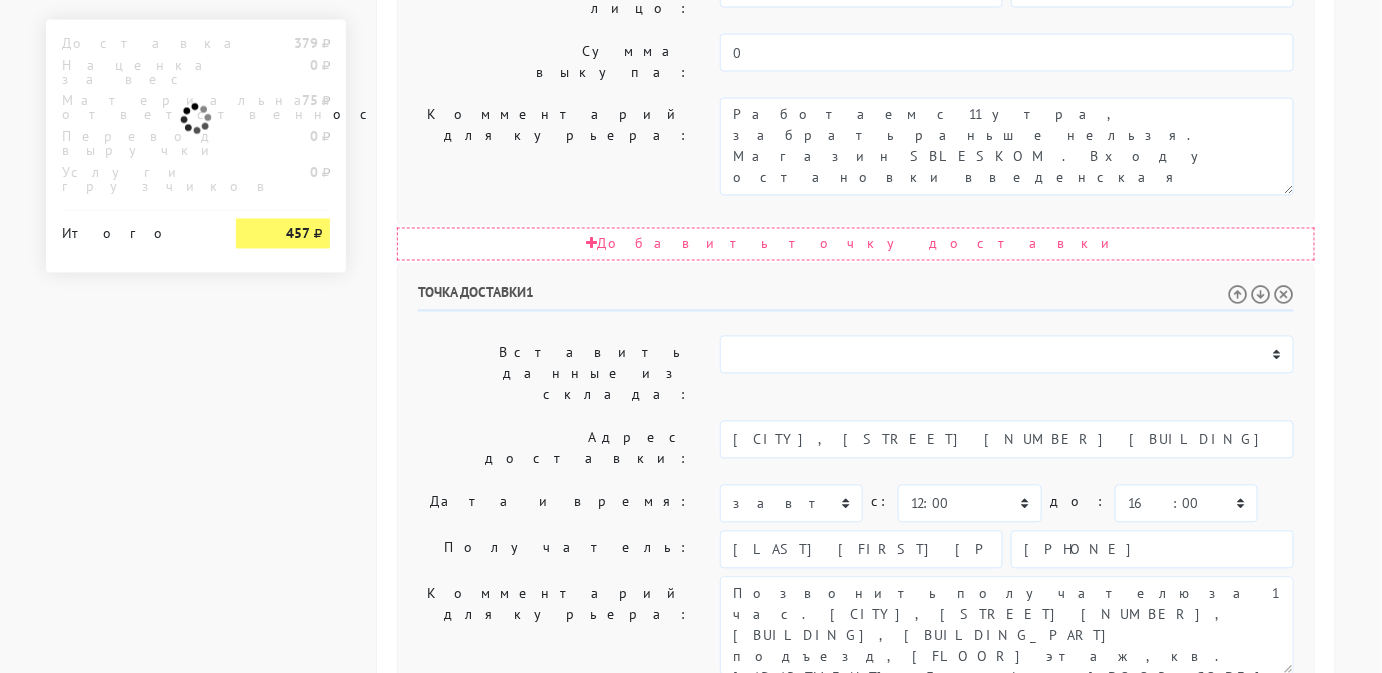 click on "Создать заказ в Dostavista" at bounding box center [501, 1033] 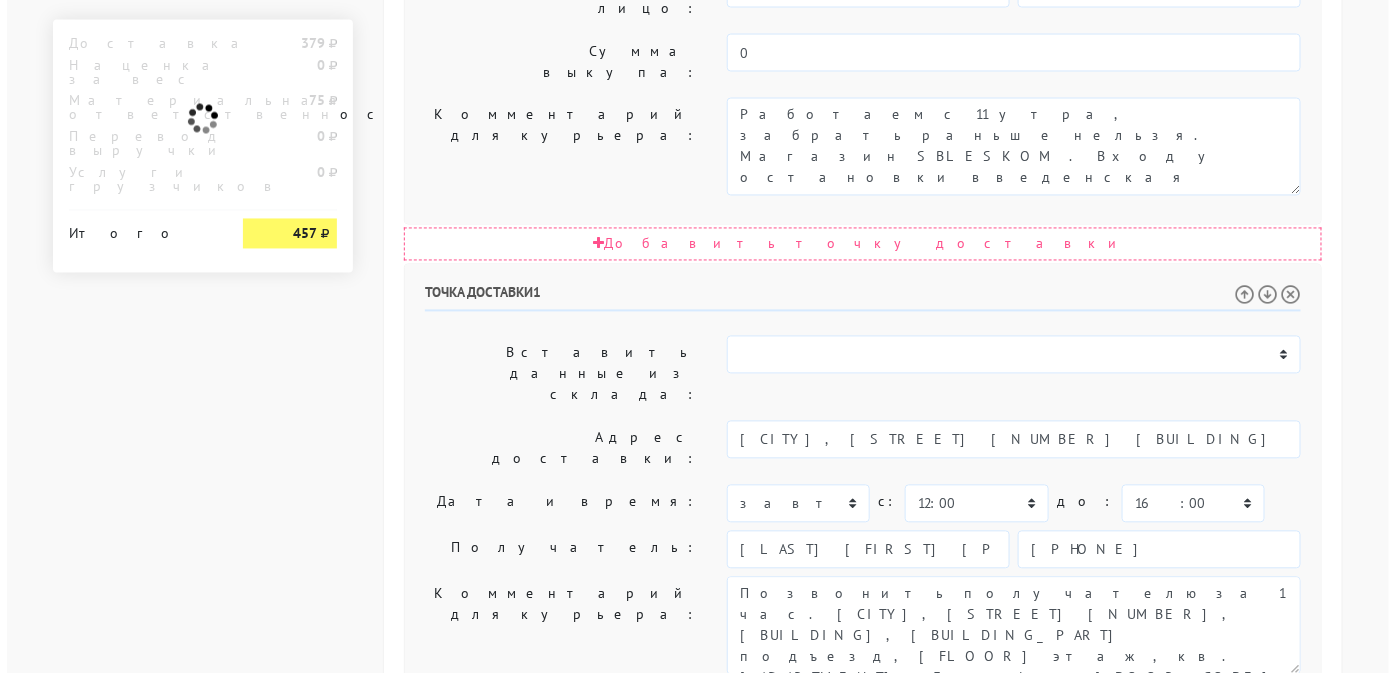 scroll, scrollTop: 0, scrollLeft: 0, axis: both 